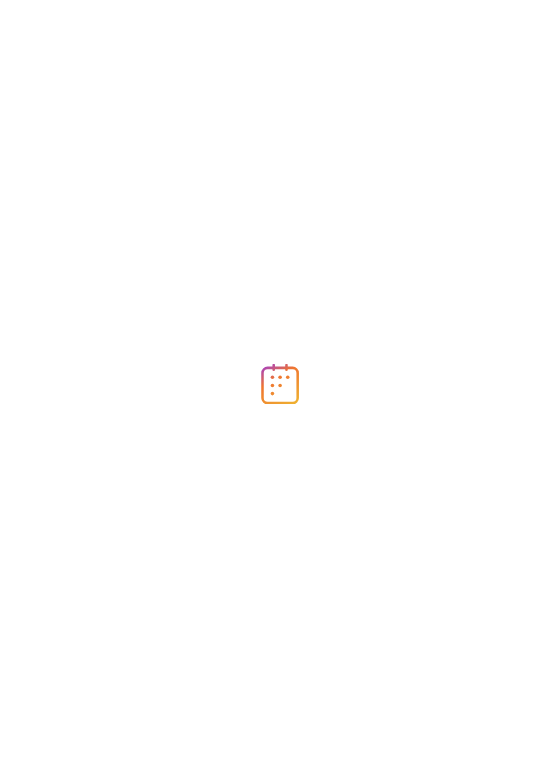 scroll, scrollTop: 0, scrollLeft: 0, axis: both 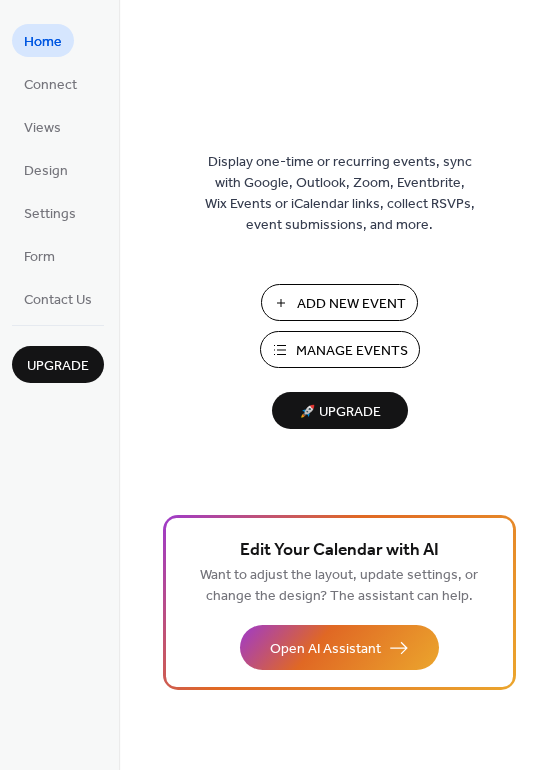click on "Manage Events" at bounding box center [352, 351] 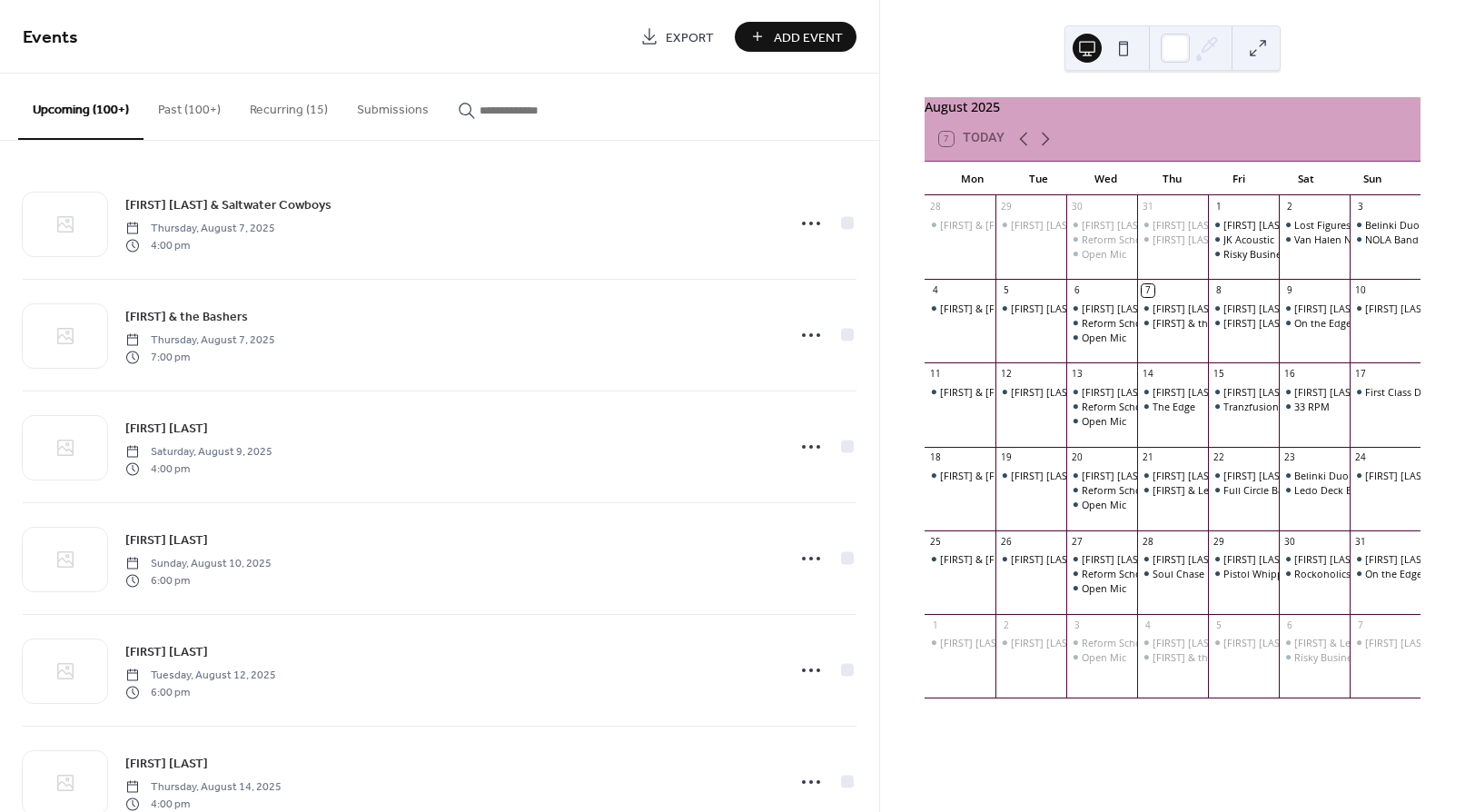 scroll, scrollTop: 0, scrollLeft: 0, axis: both 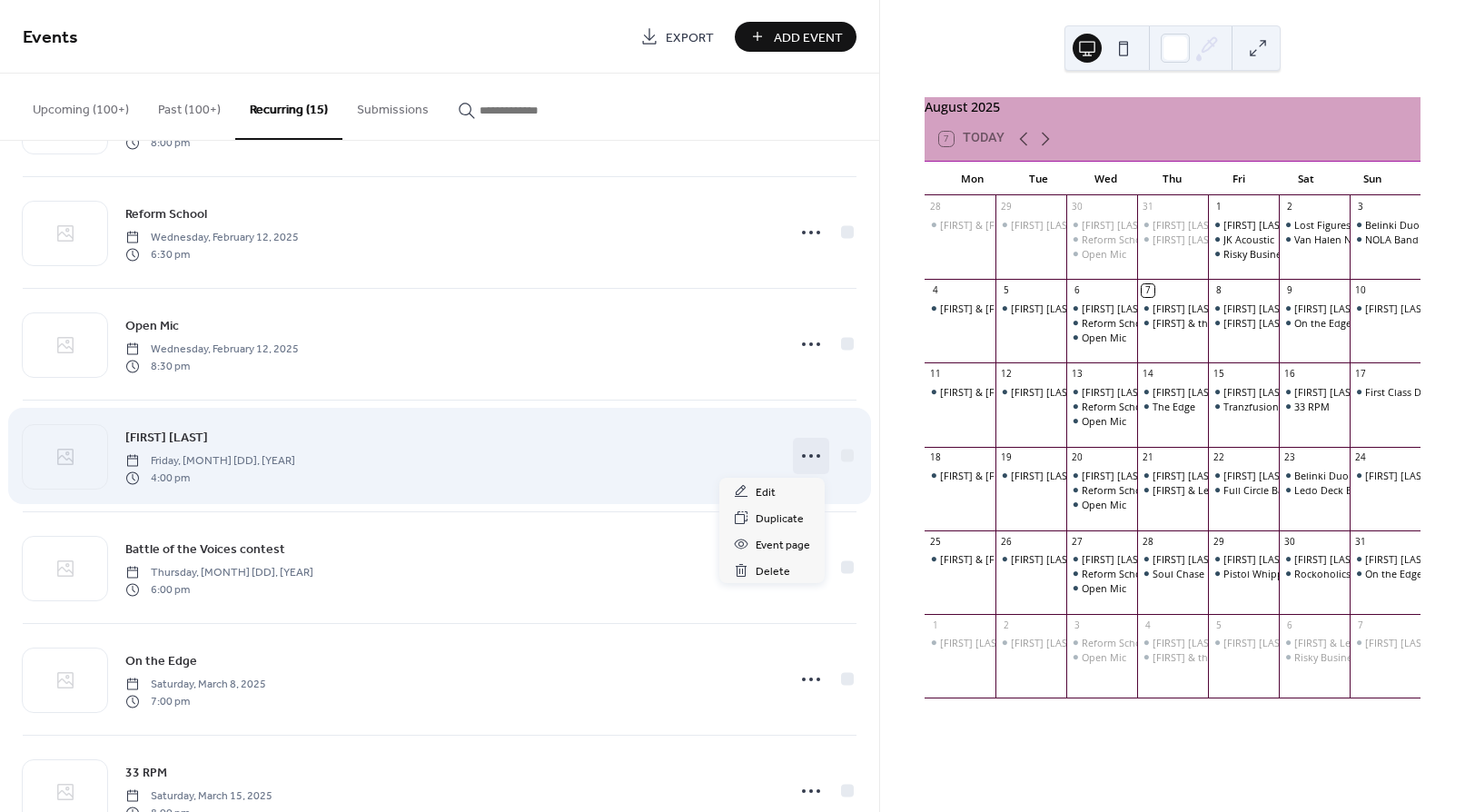 click 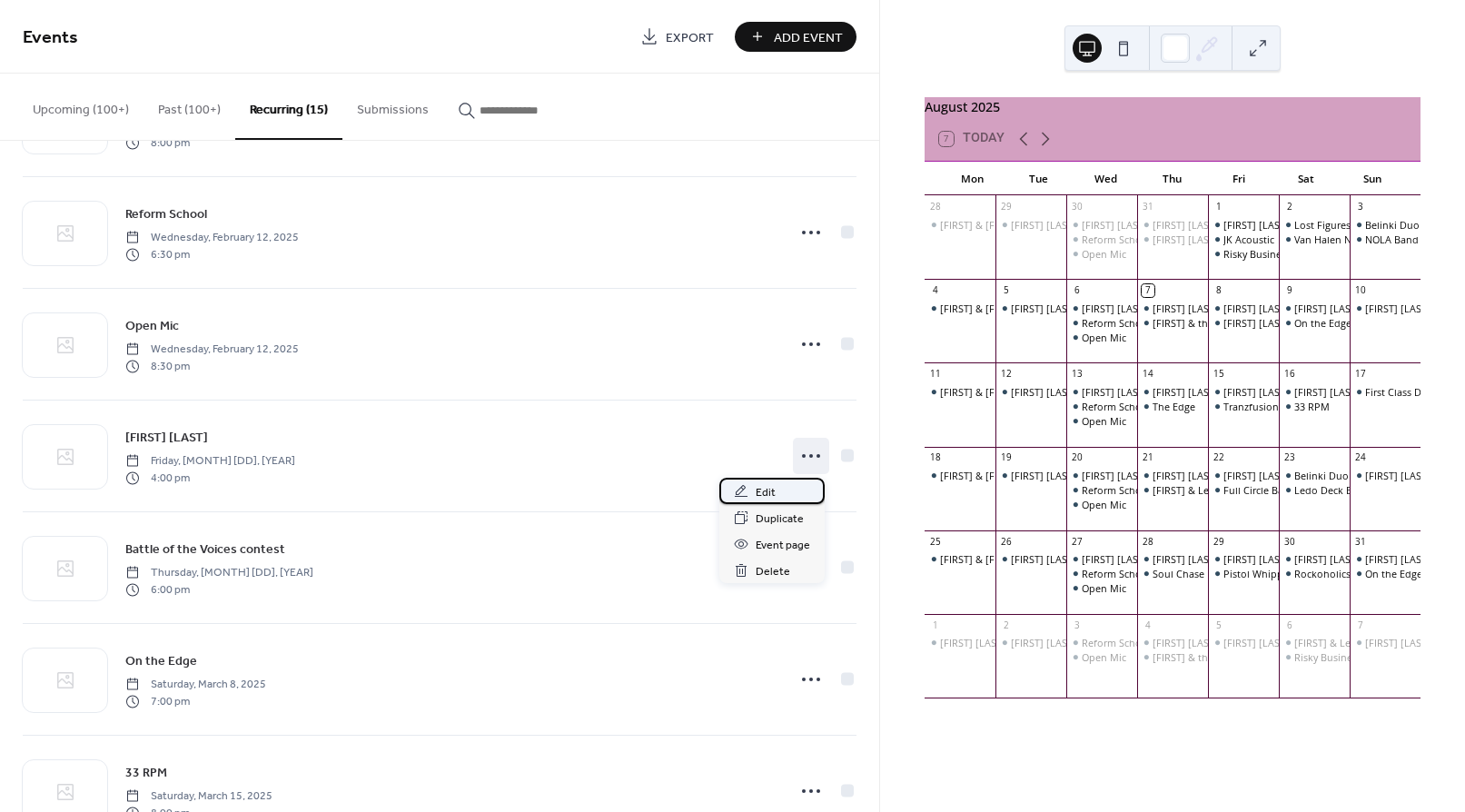 click on "Edit" at bounding box center [772, 490] 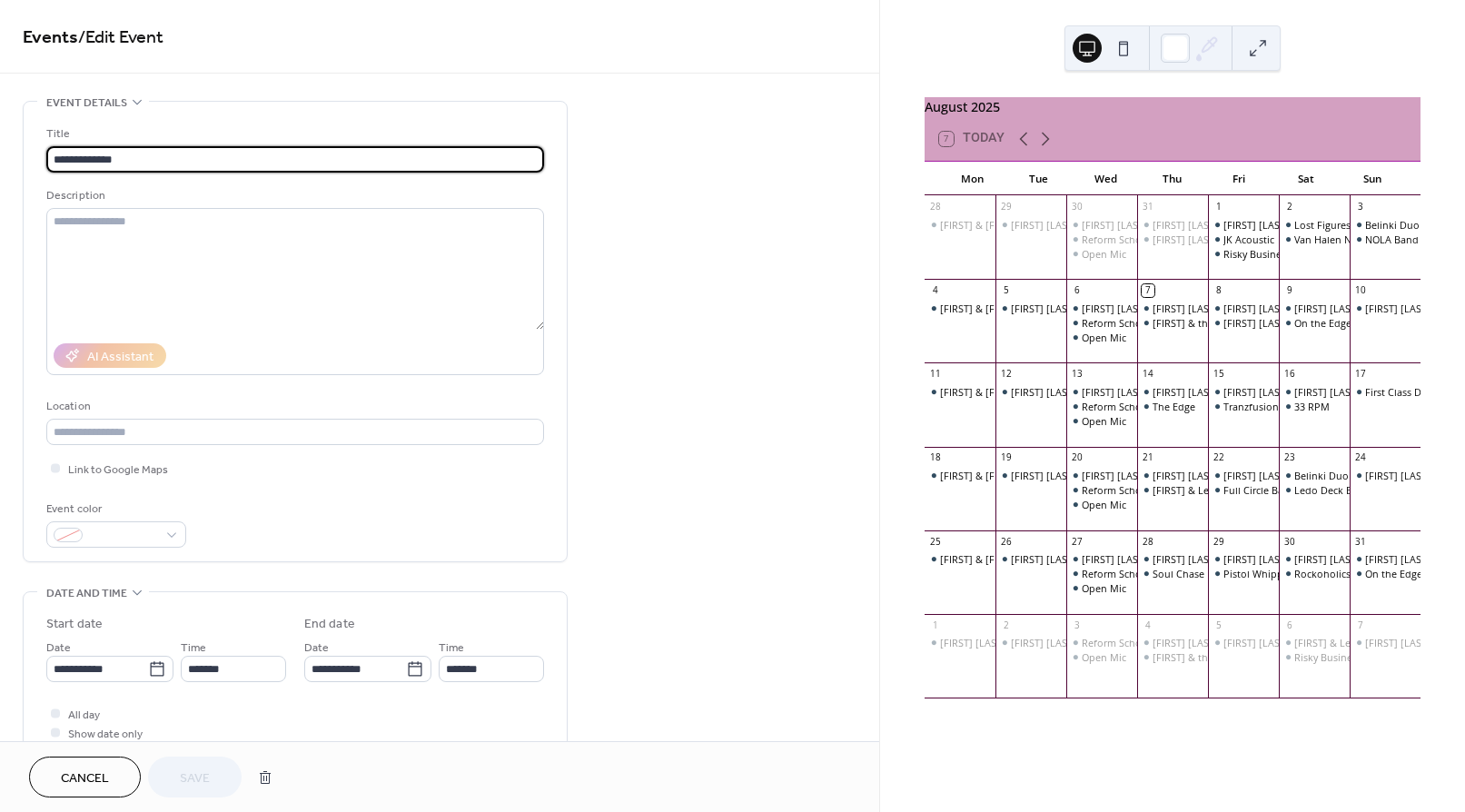 type on "**********" 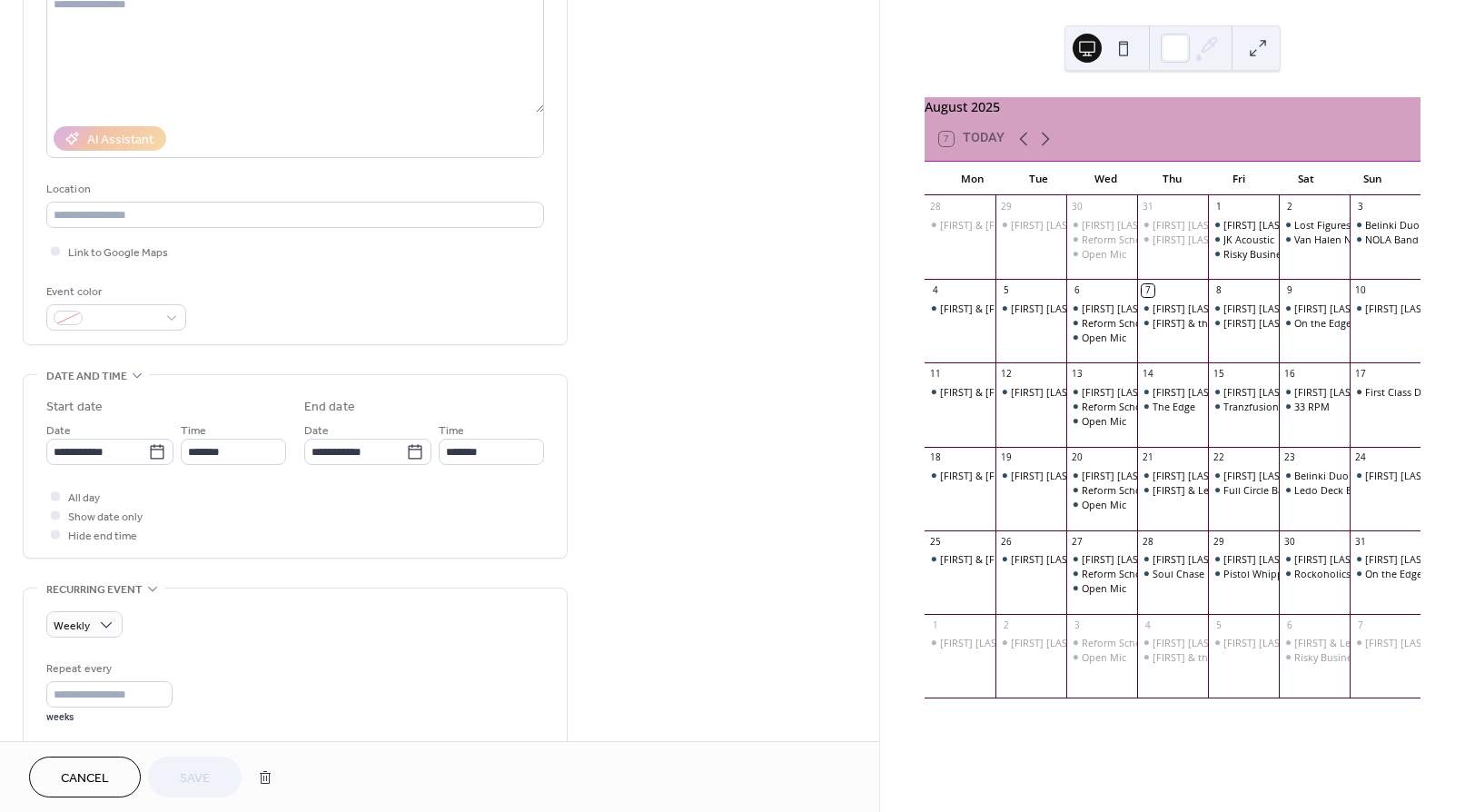 scroll, scrollTop: 220, scrollLeft: 0, axis: vertical 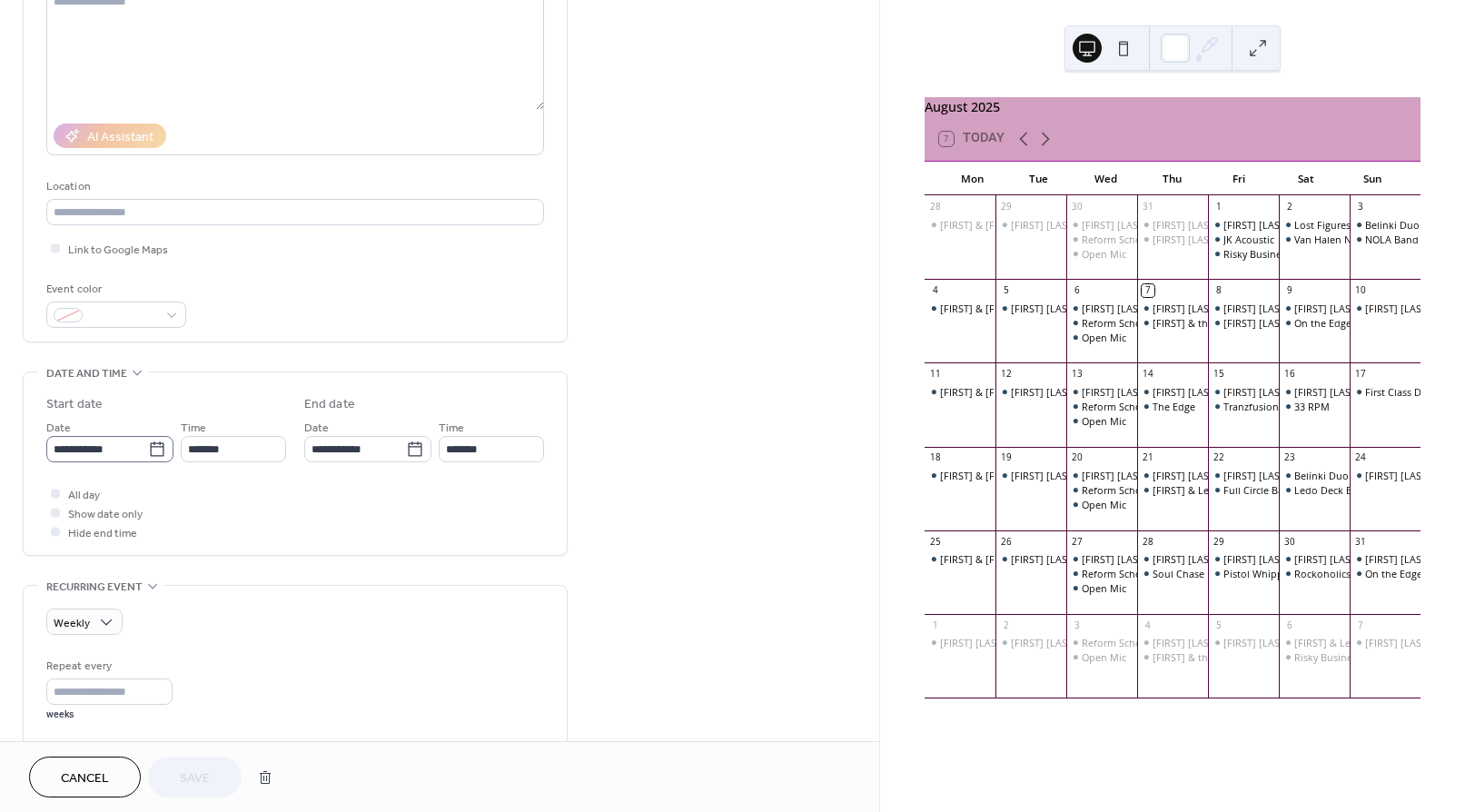 click 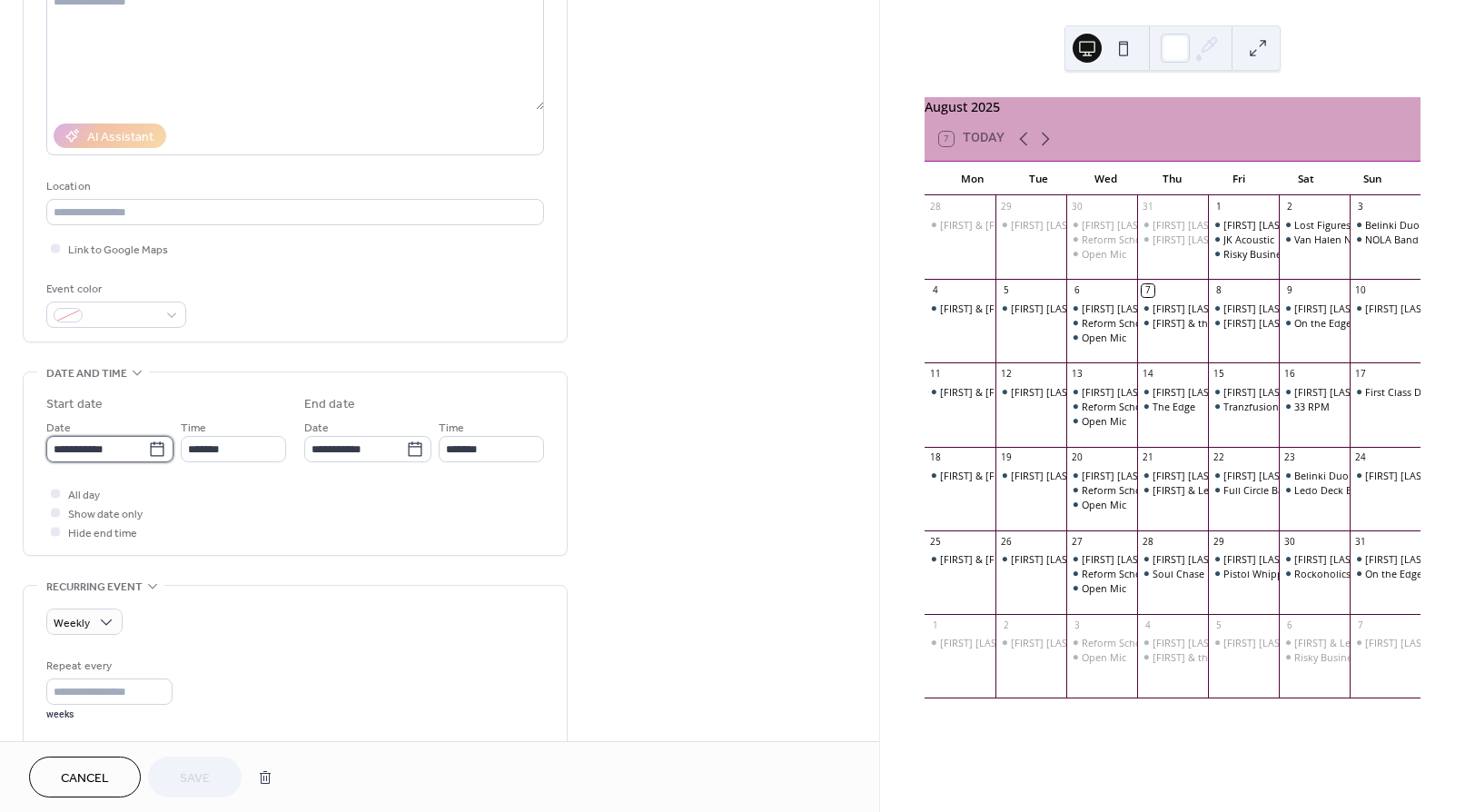 click on "**********" at bounding box center (97, 449) 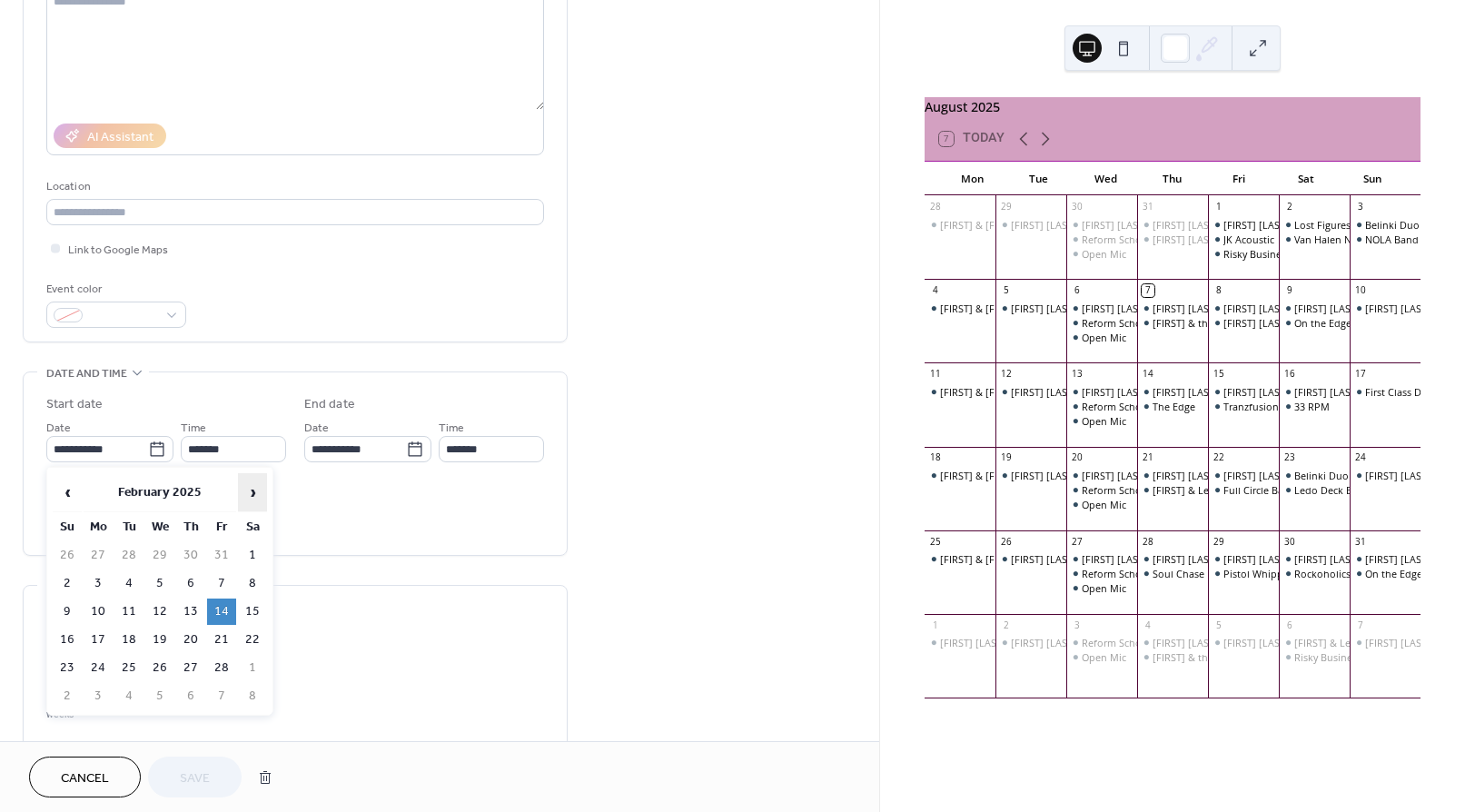 click on "›" at bounding box center [252, 492] 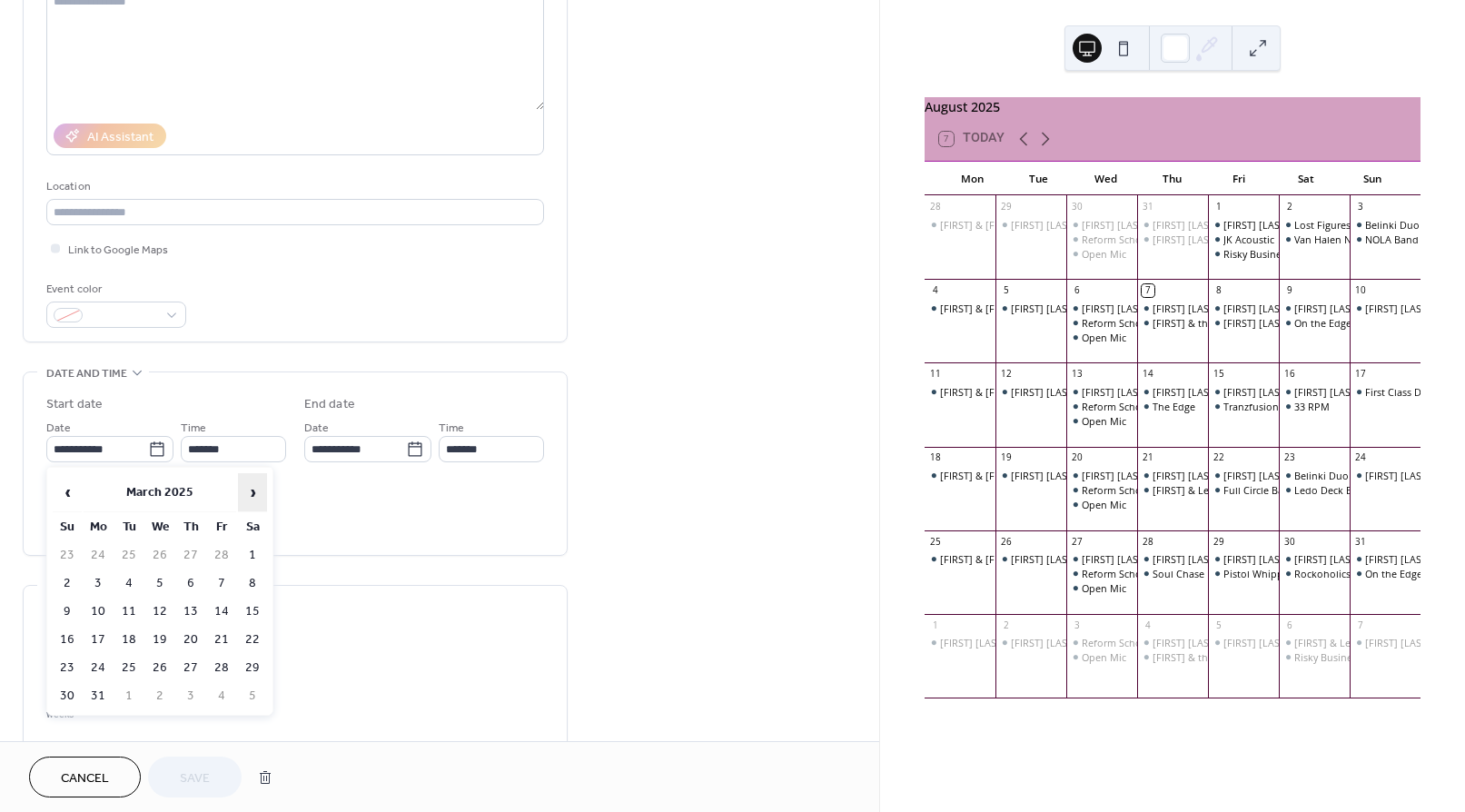 click on "›" at bounding box center (252, 492) 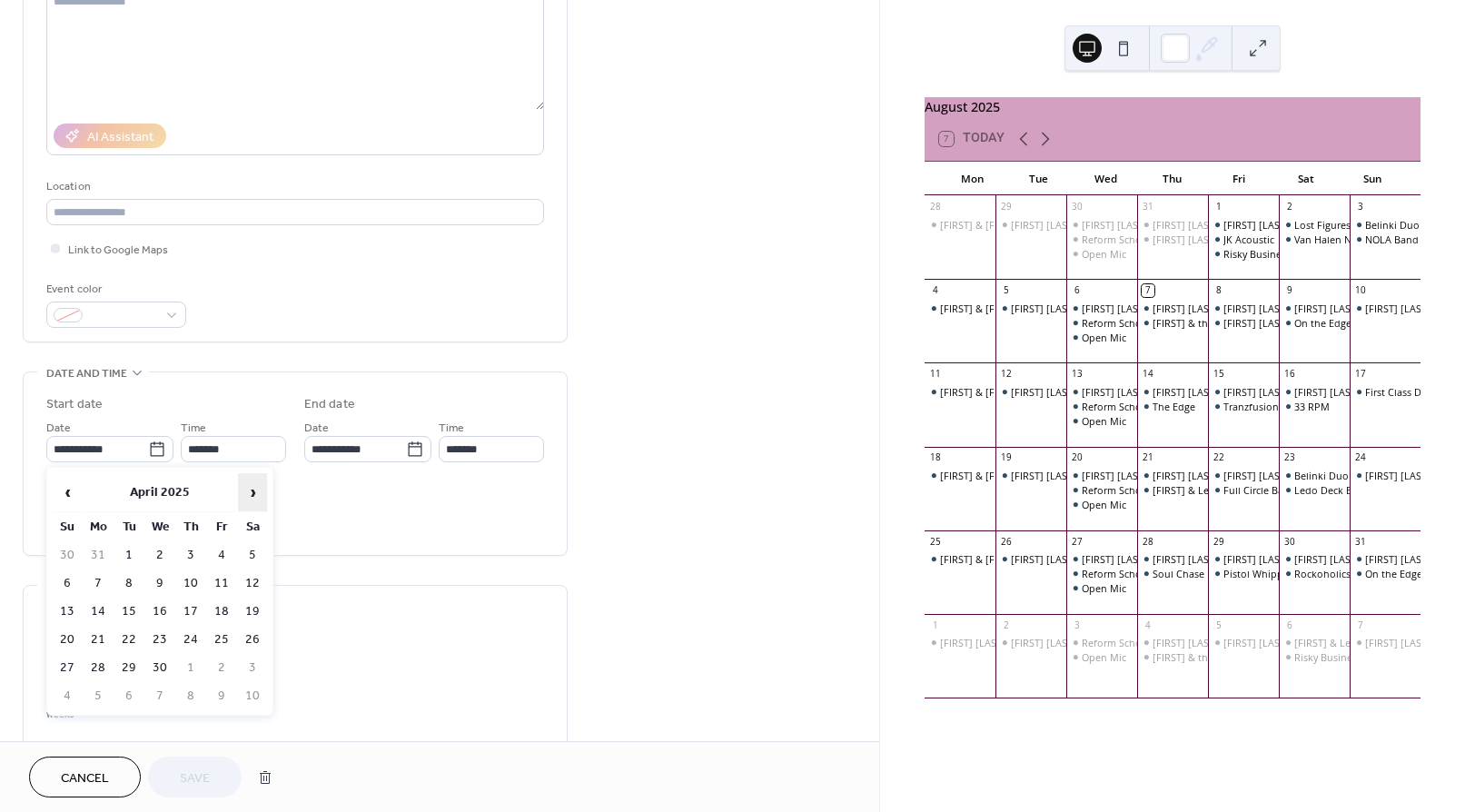 click on "›" at bounding box center [252, 492] 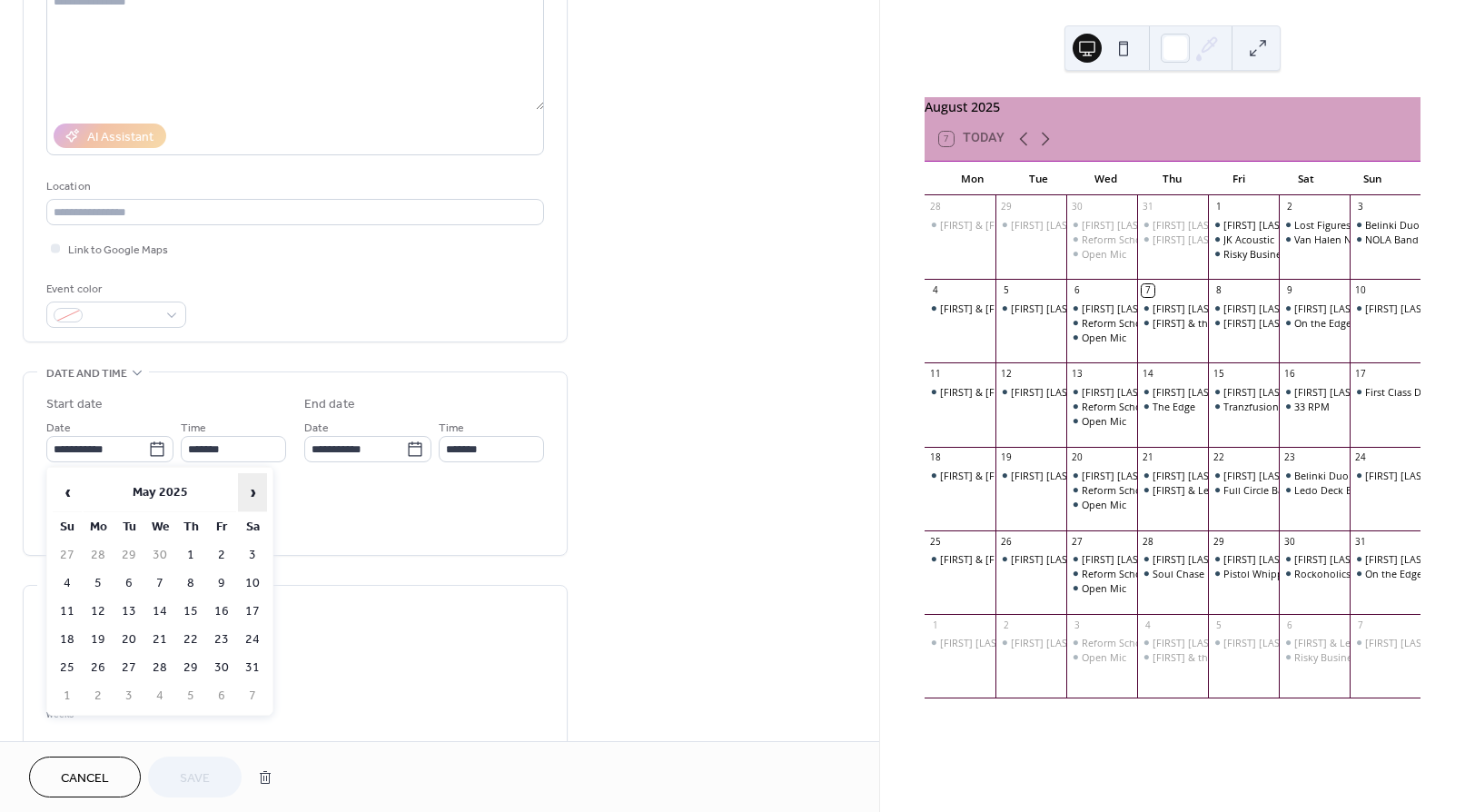 click on "›" at bounding box center (252, 492) 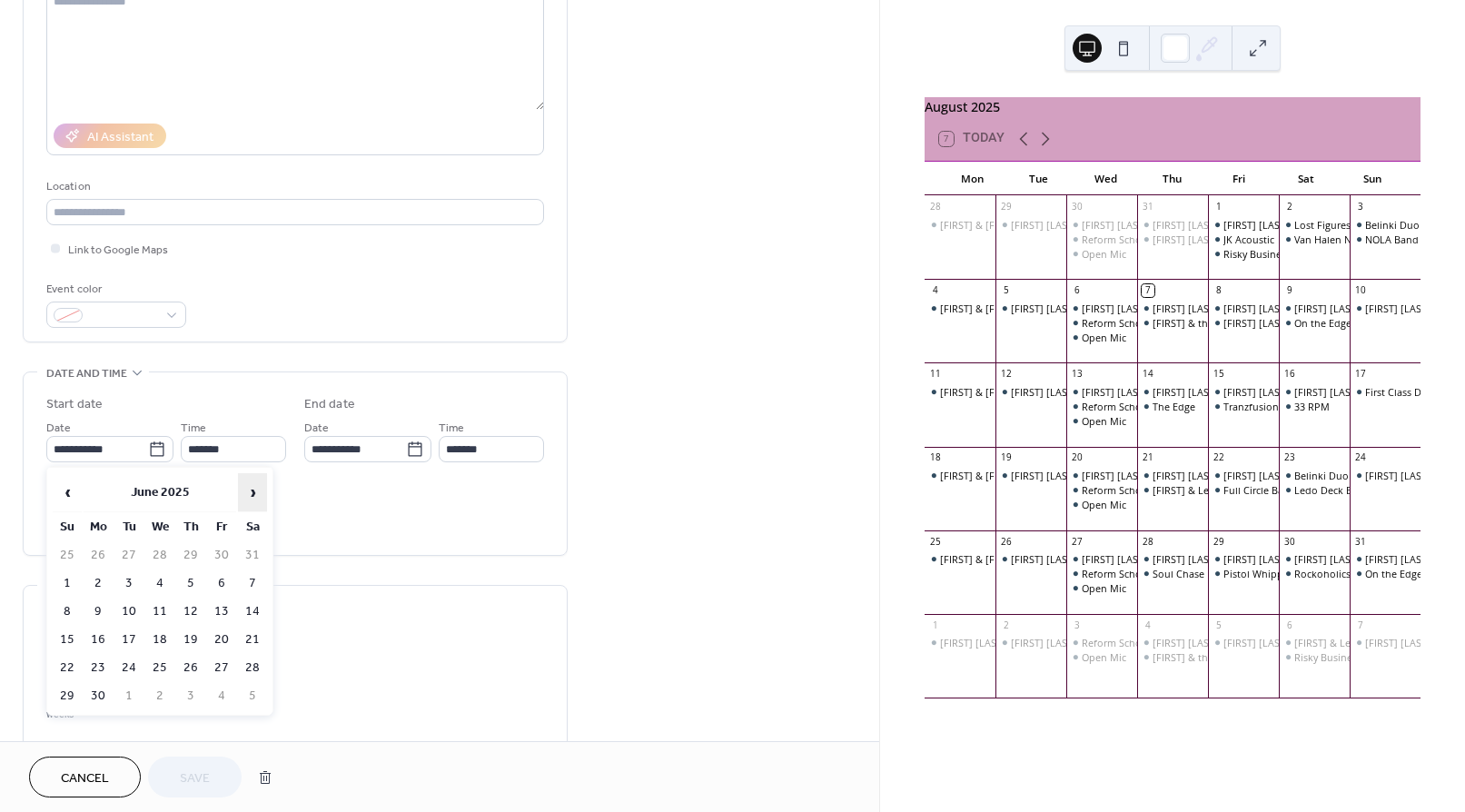 click on "›" at bounding box center (252, 492) 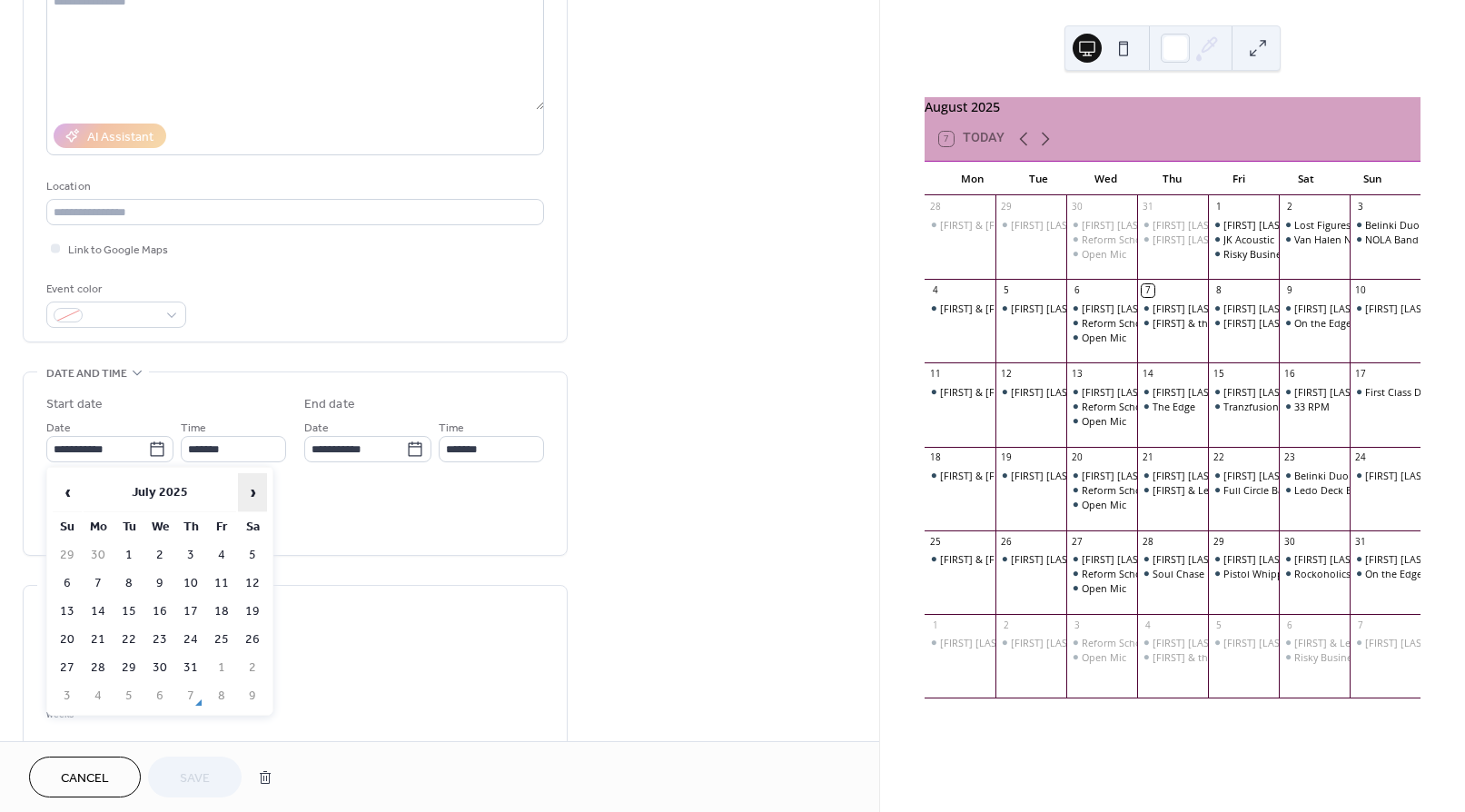 click on "›" at bounding box center (252, 492) 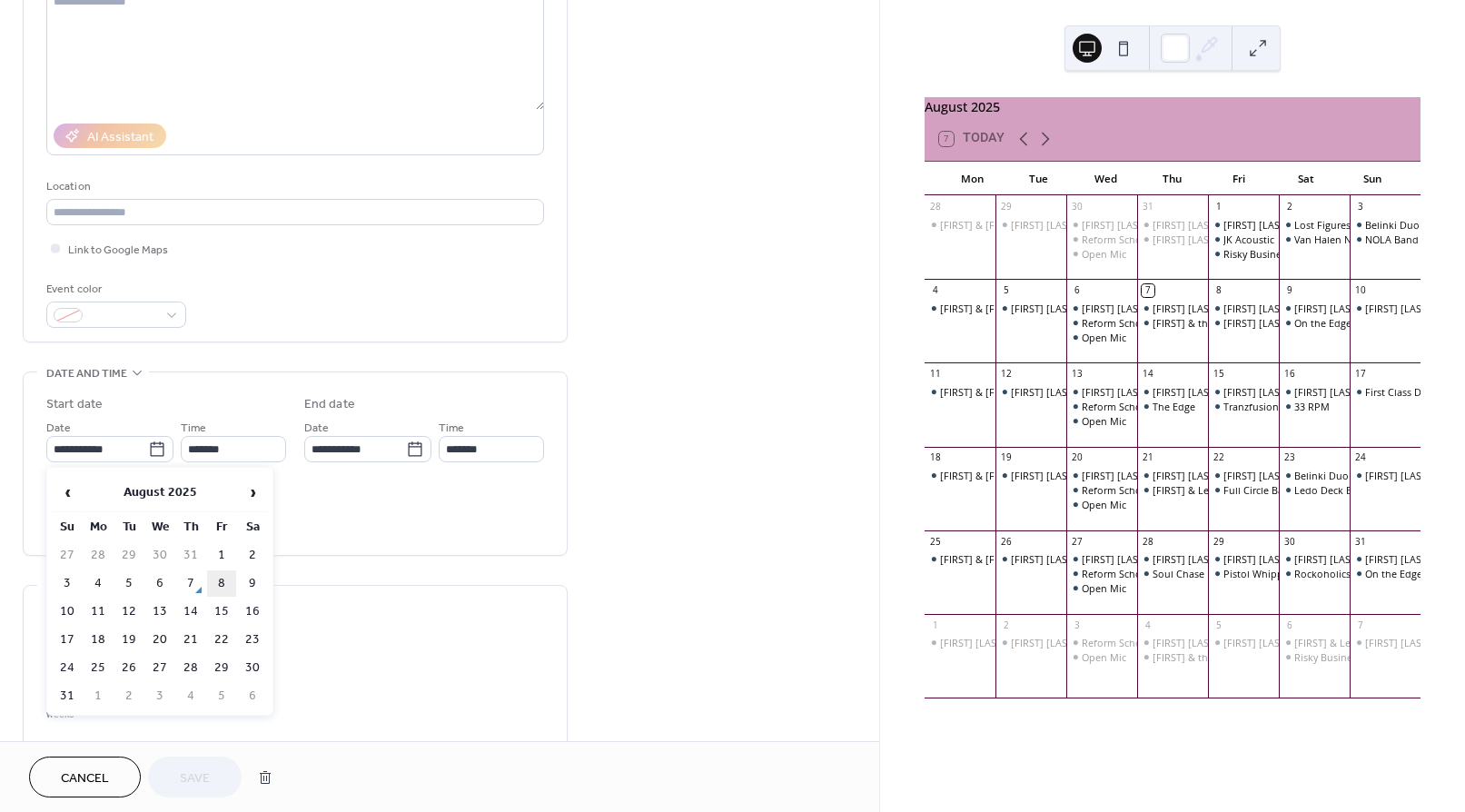 click on "8" at bounding box center (222, 583) 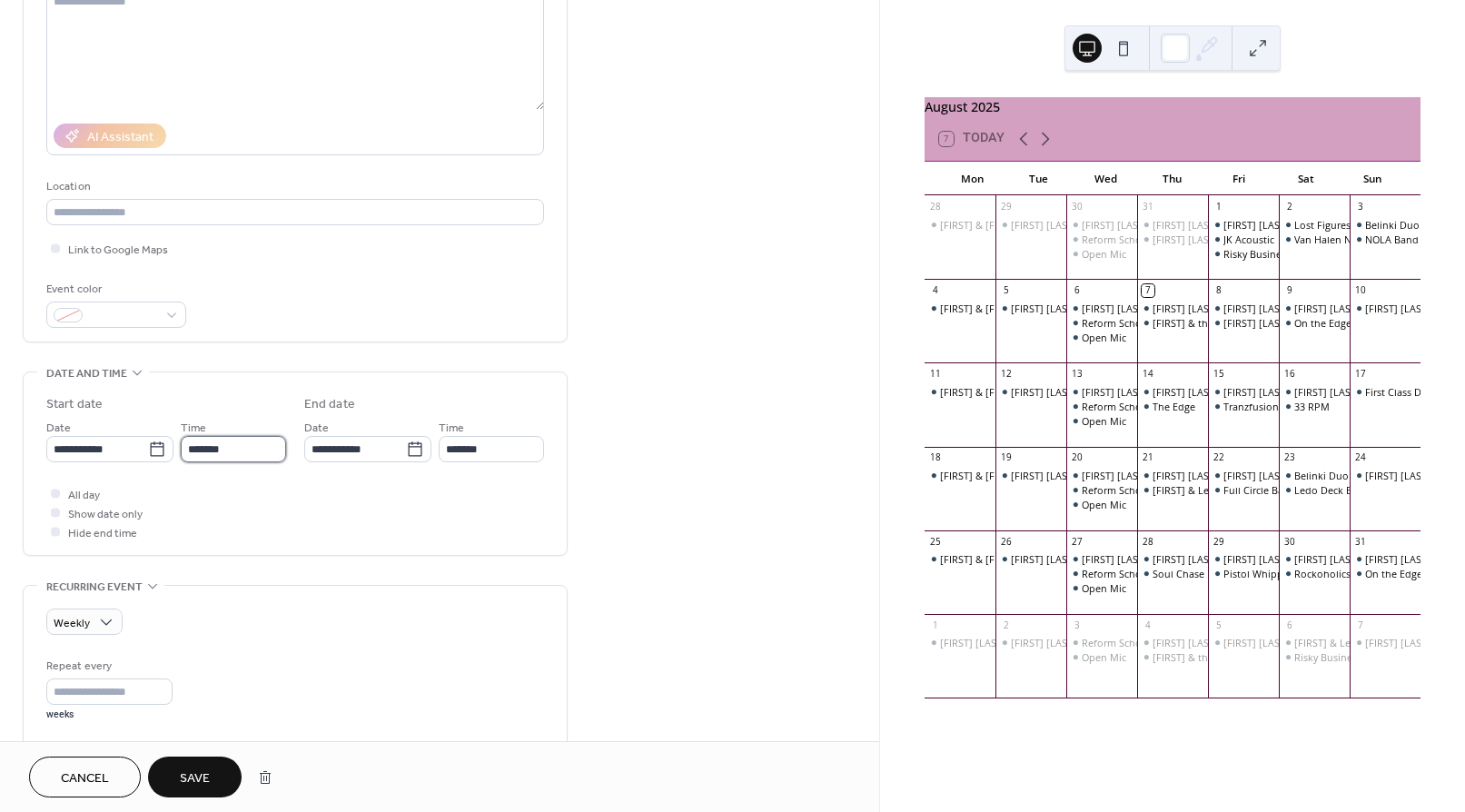 click on "*******" at bounding box center [233, 449] 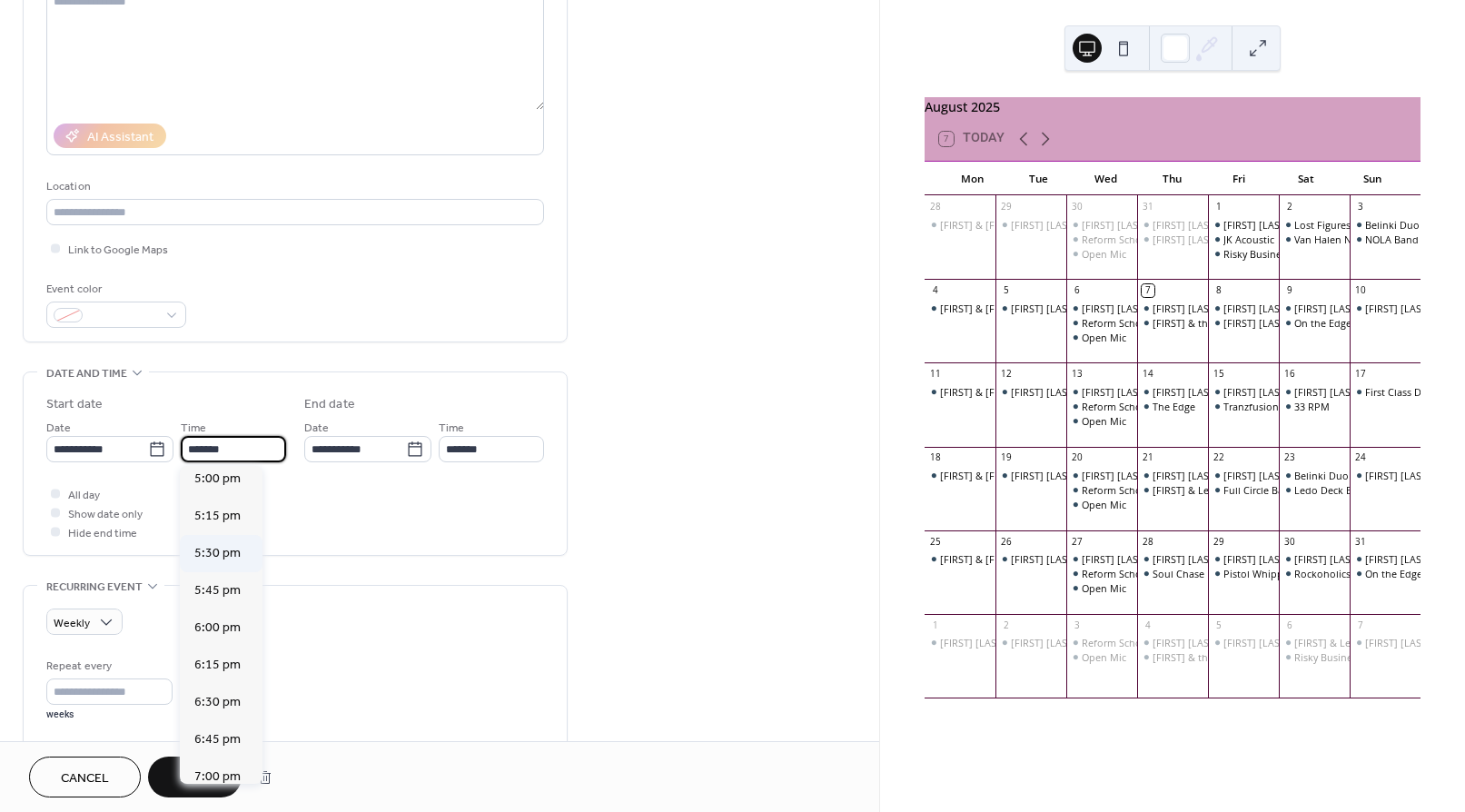 scroll, scrollTop: 2556, scrollLeft: 0, axis: vertical 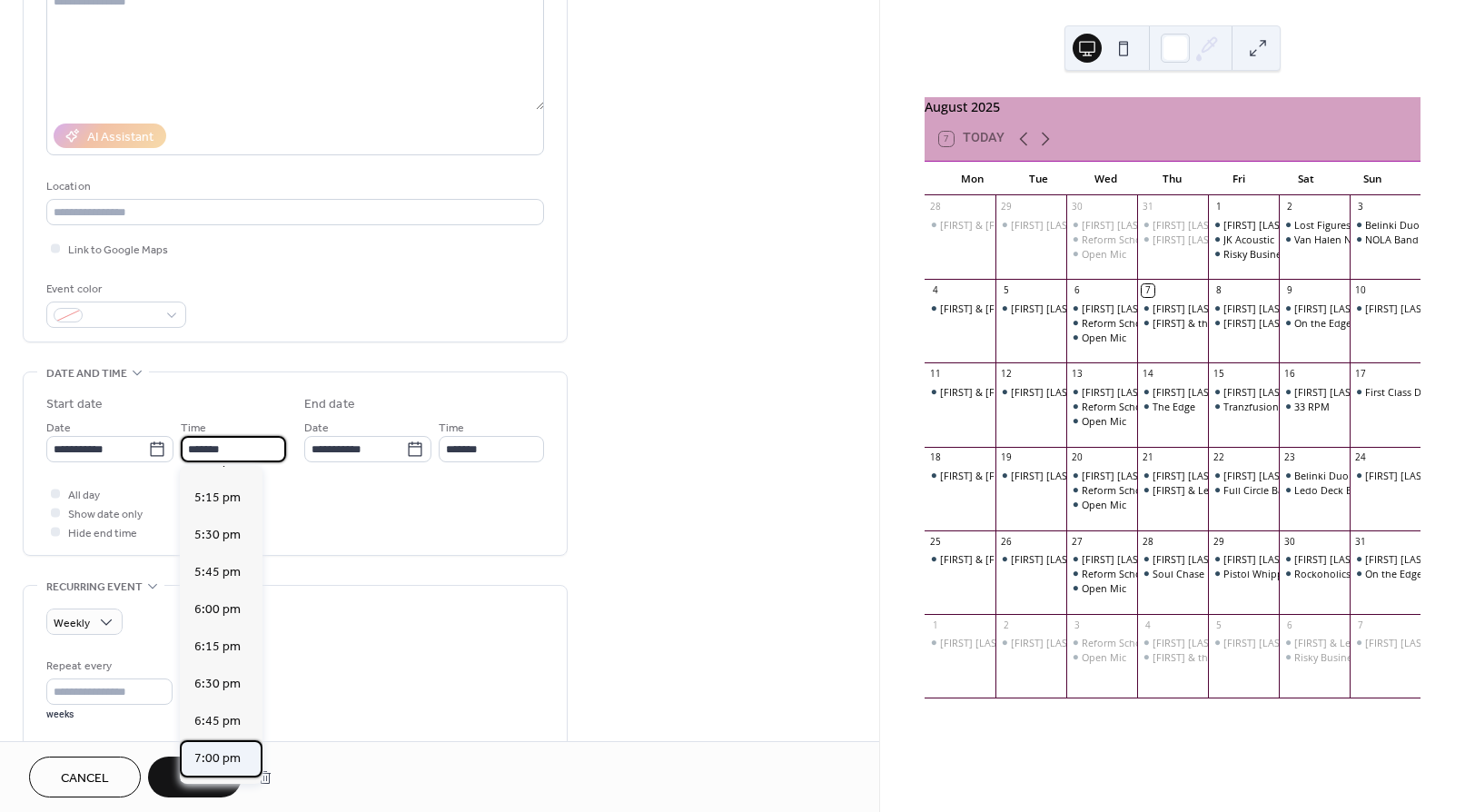 click on "7:00 pm" at bounding box center (217, 758) 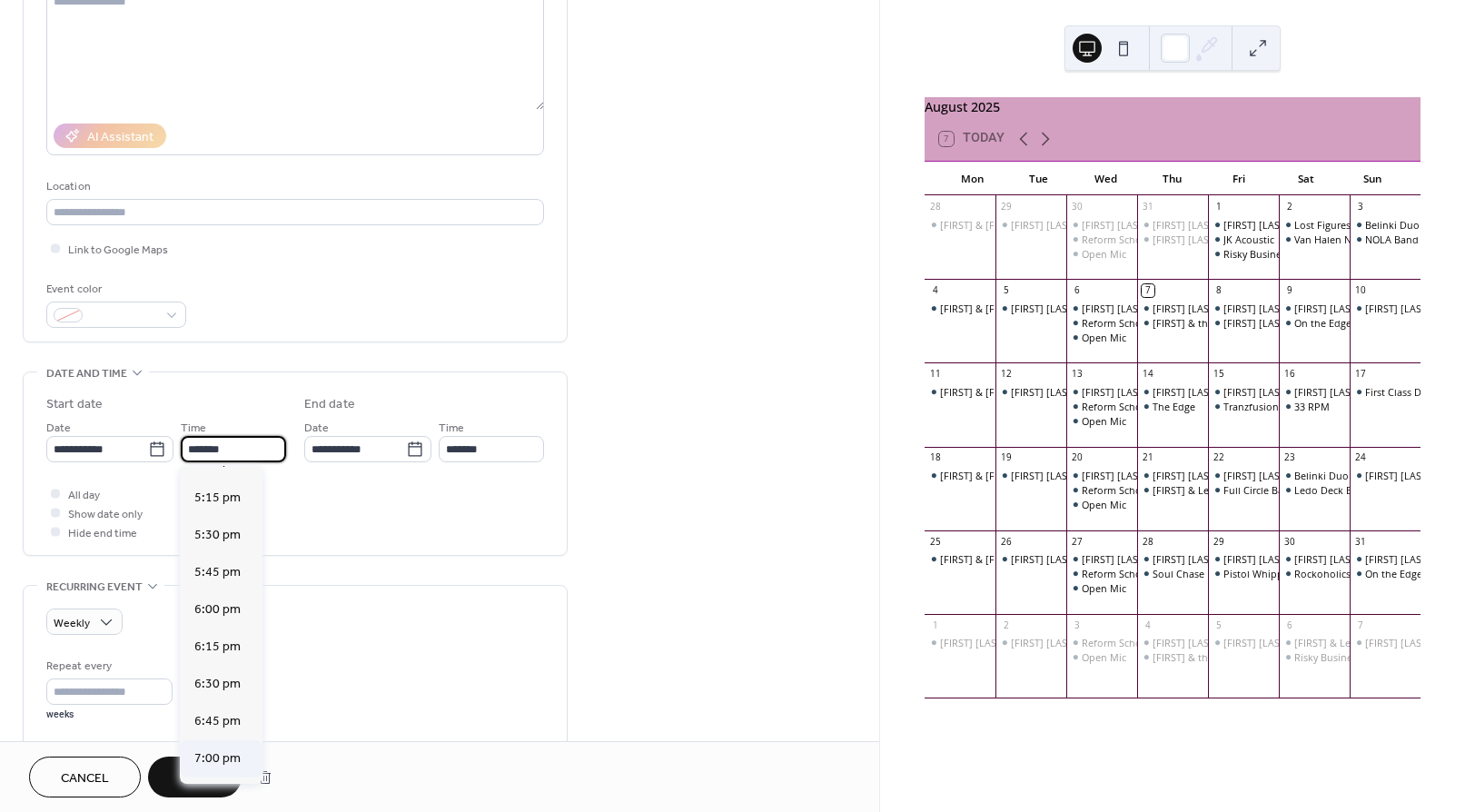 type on "*******" 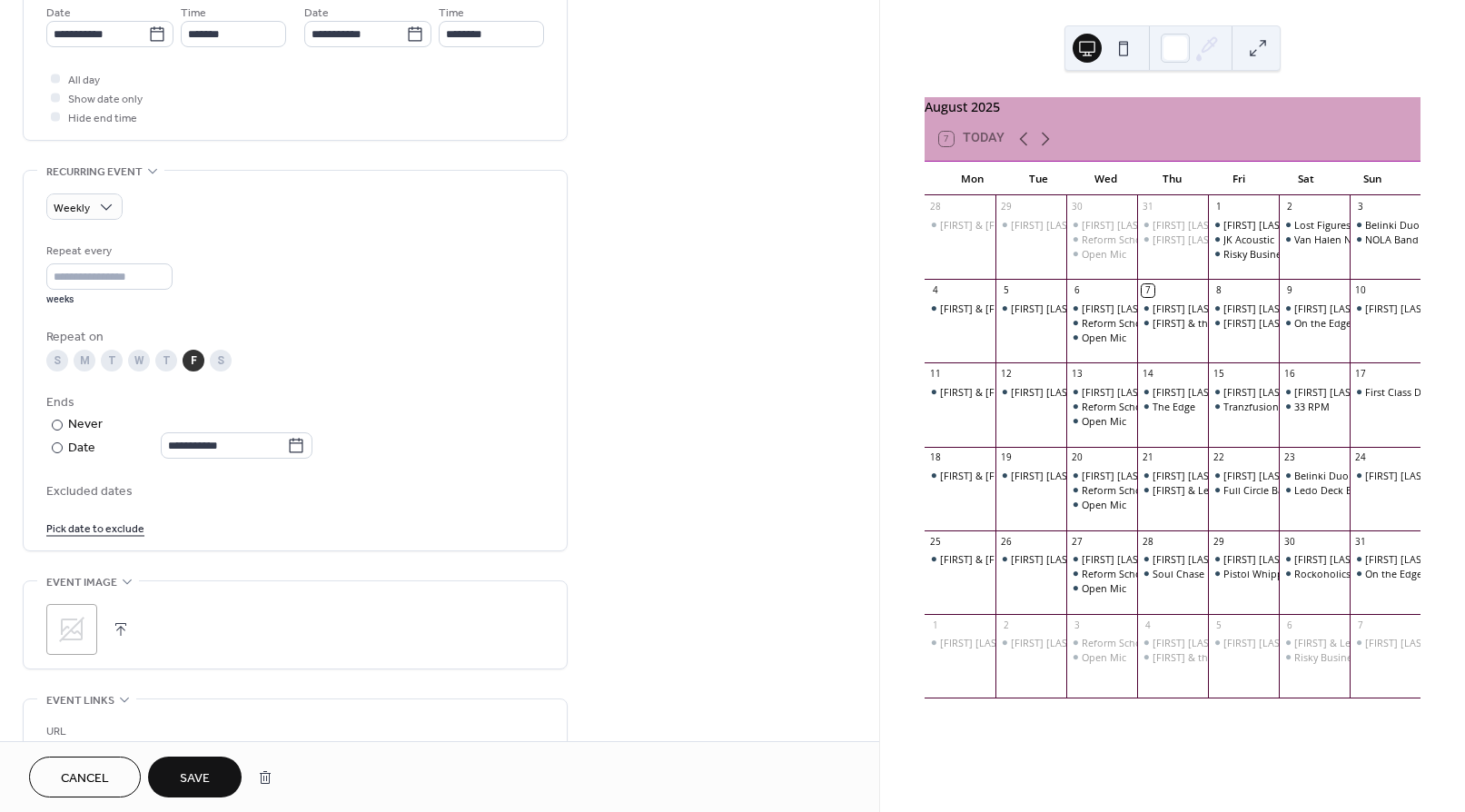 scroll, scrollTop: 664, scrollLeft: 0, axis: vertical 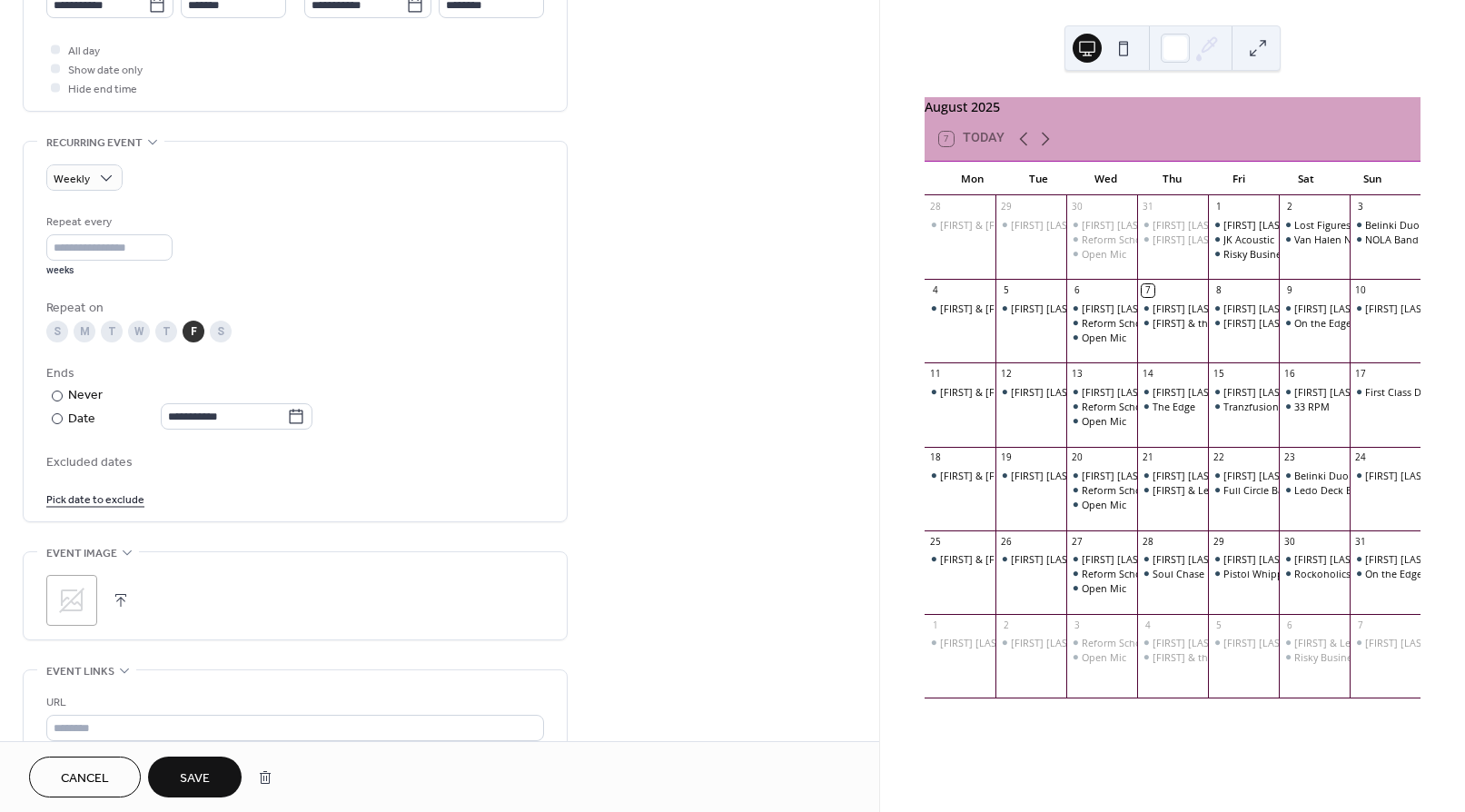 click on "Pick date to exclude" at bounding box center [95, 498] 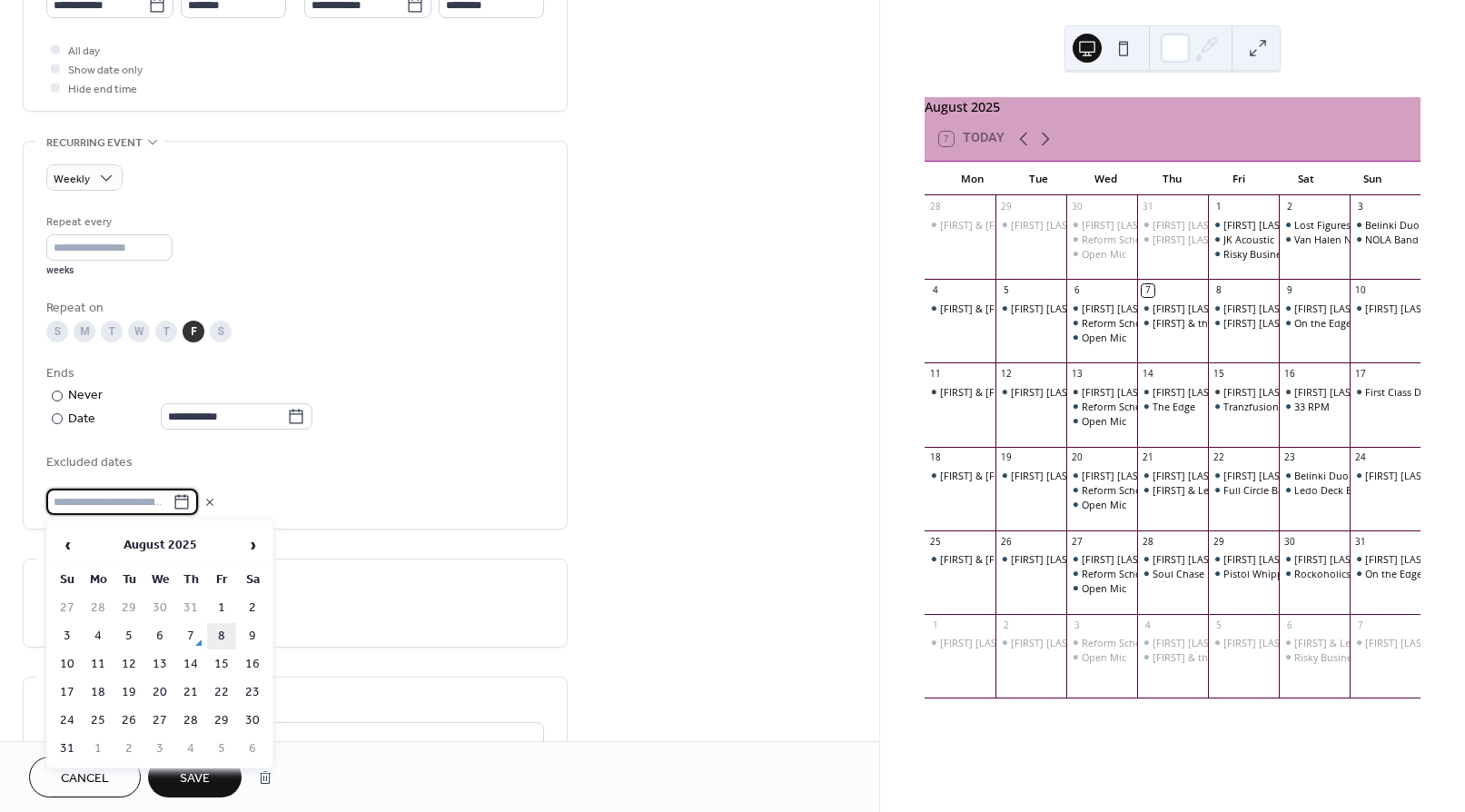 click on "8" at bounding box center (222, 636) 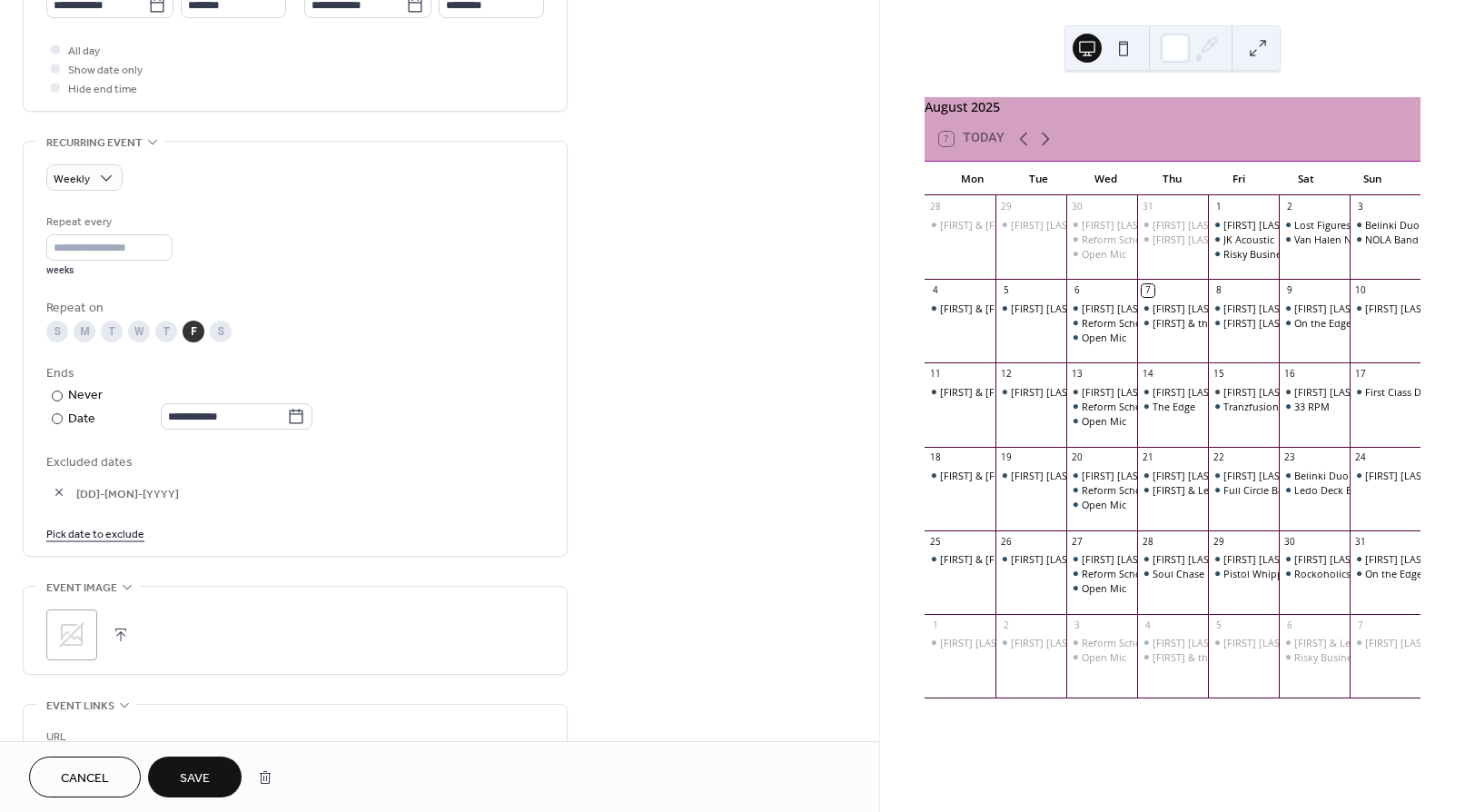 click on "Save" at bounding box center [194, 778] 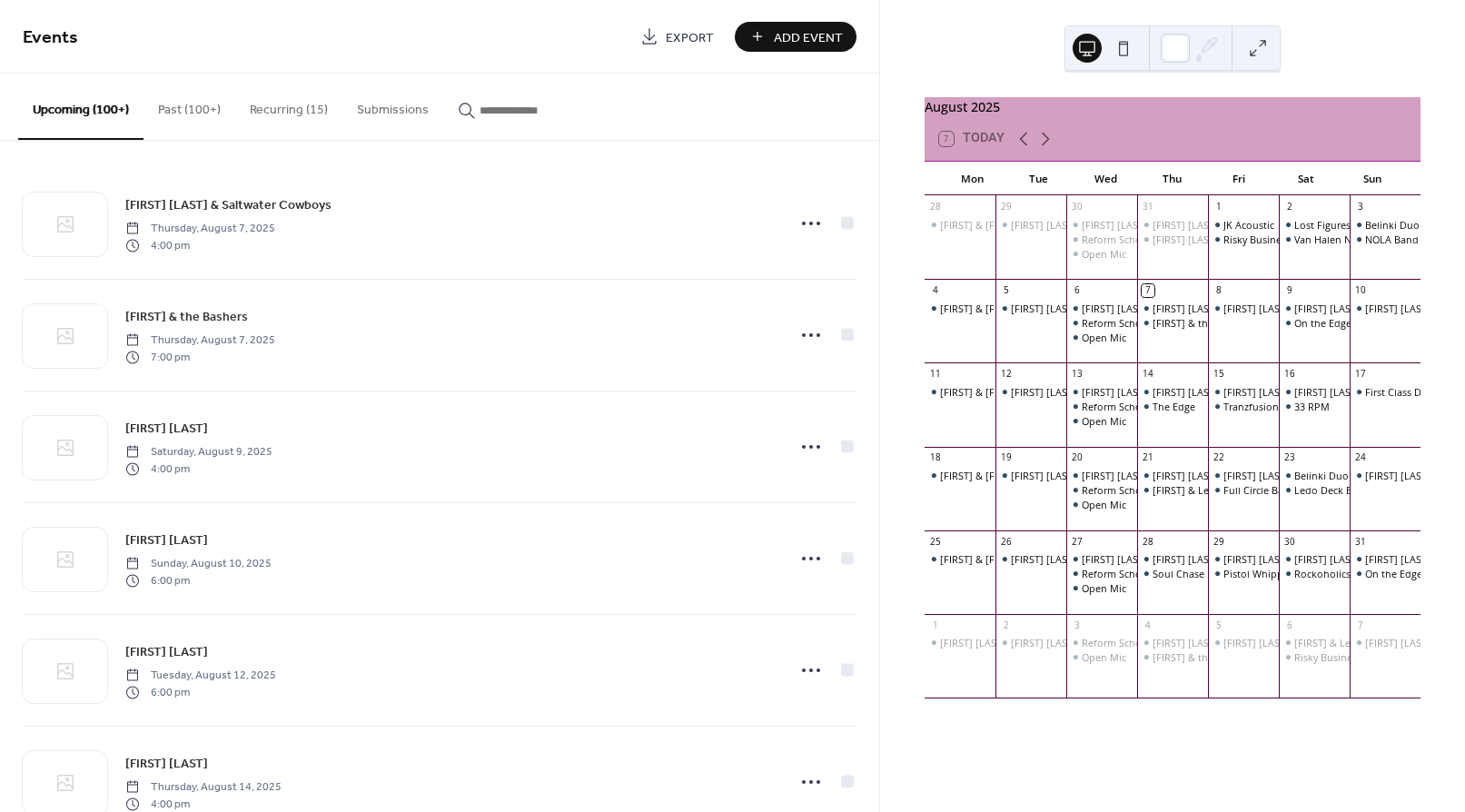 click on "Add Event" at bounding box center [808, 37] 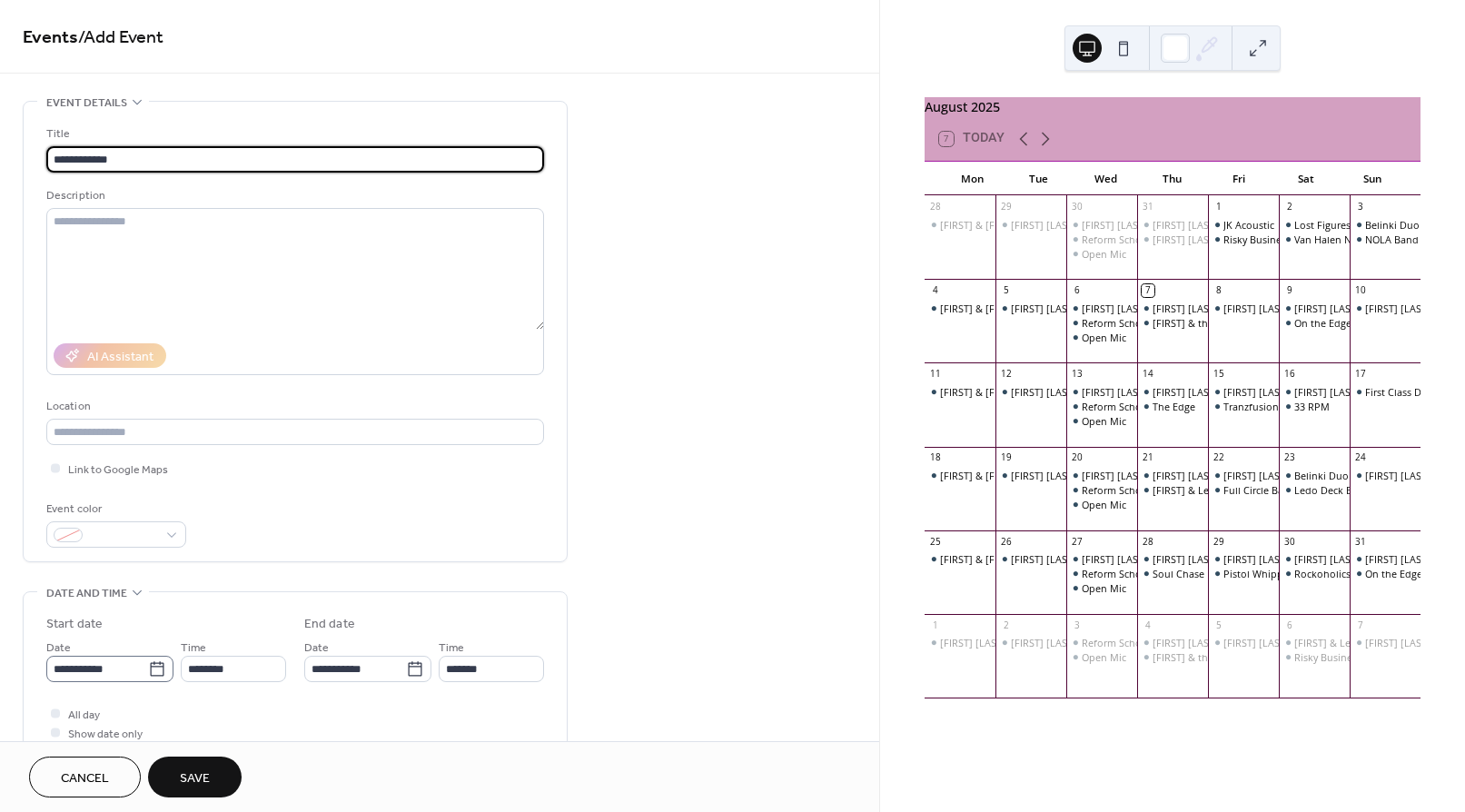 type on "**********" 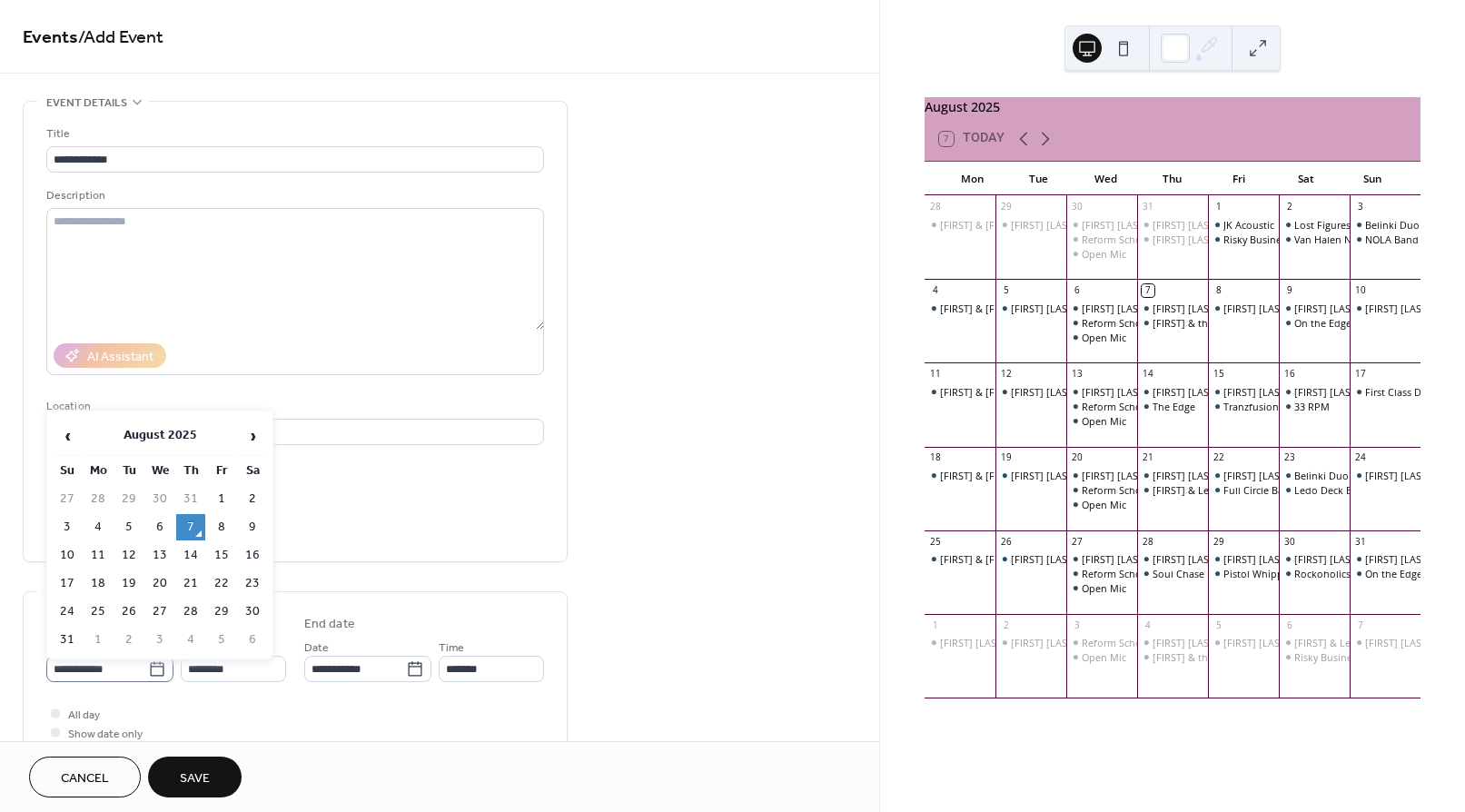 click 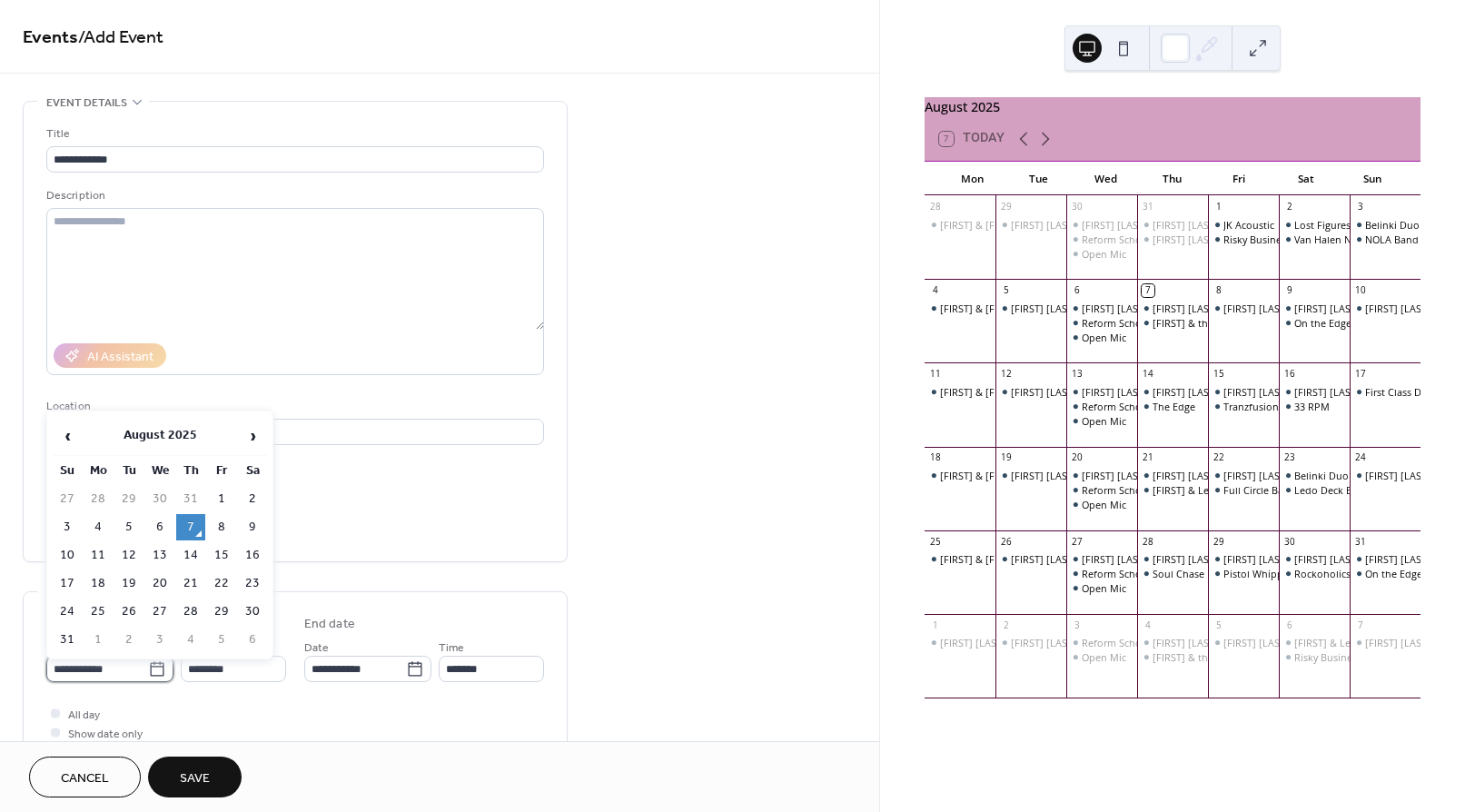 click on "**********" at bounding box center (97, 668) 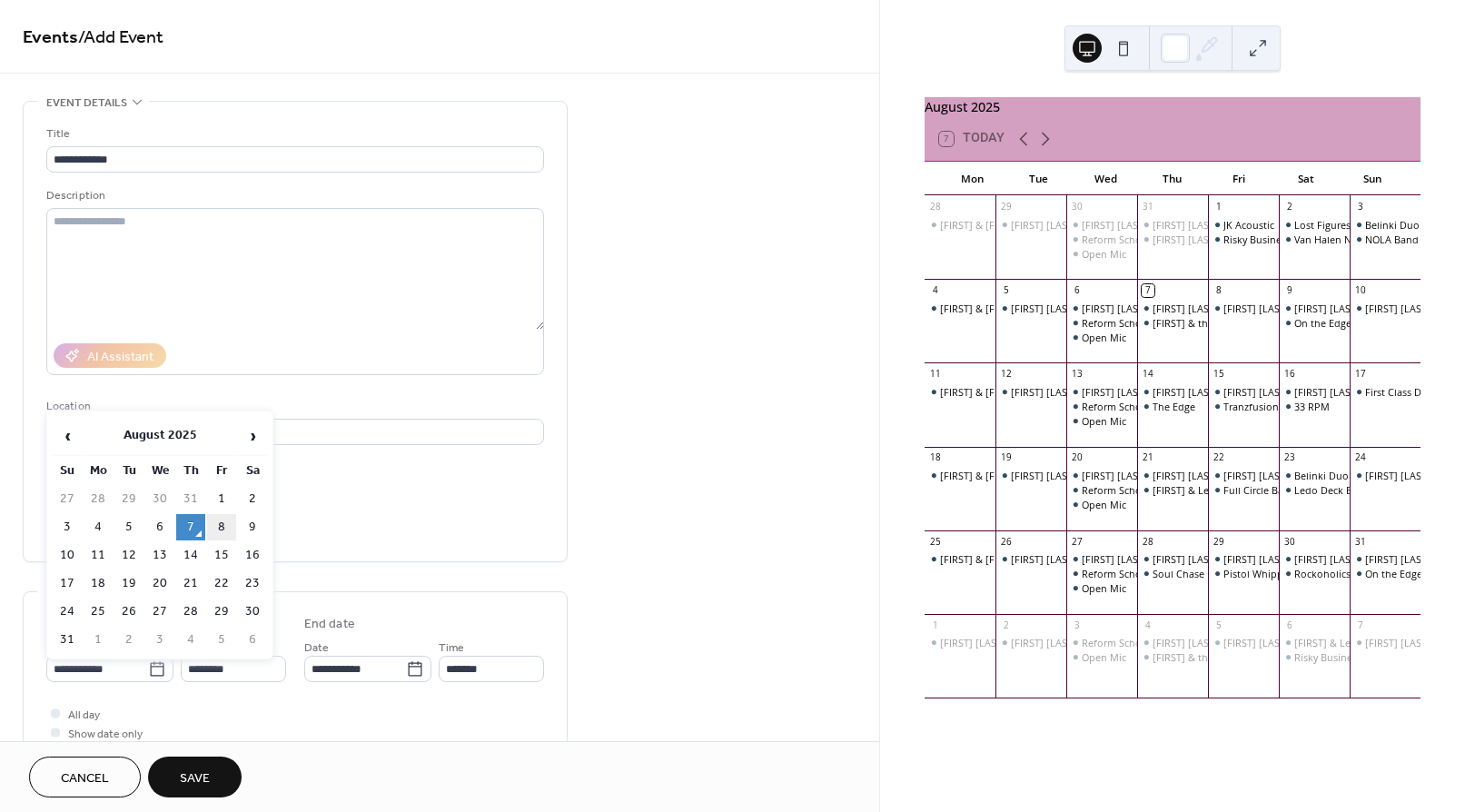 click on "8" at bounding box center [222, 527] 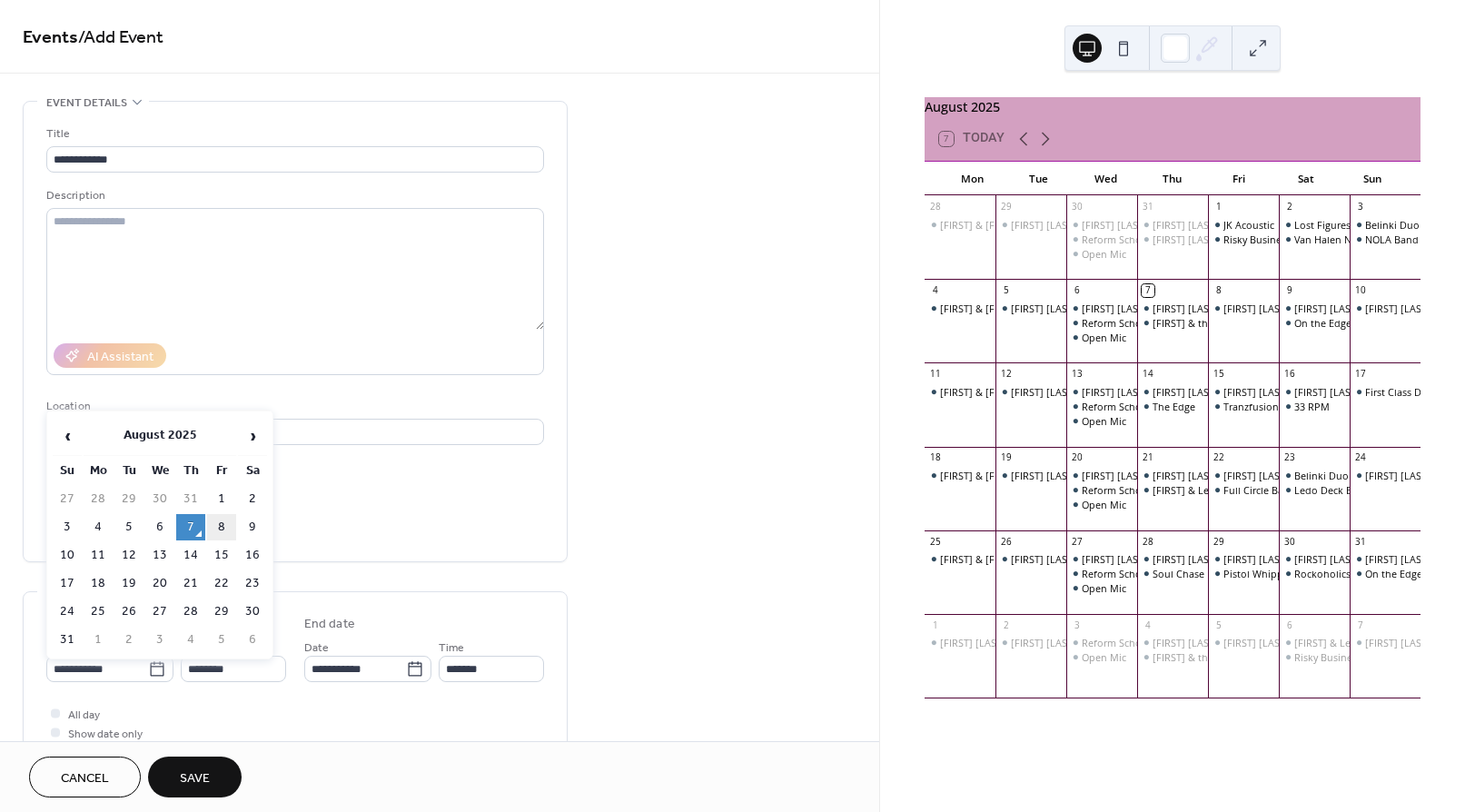 type on "**********" 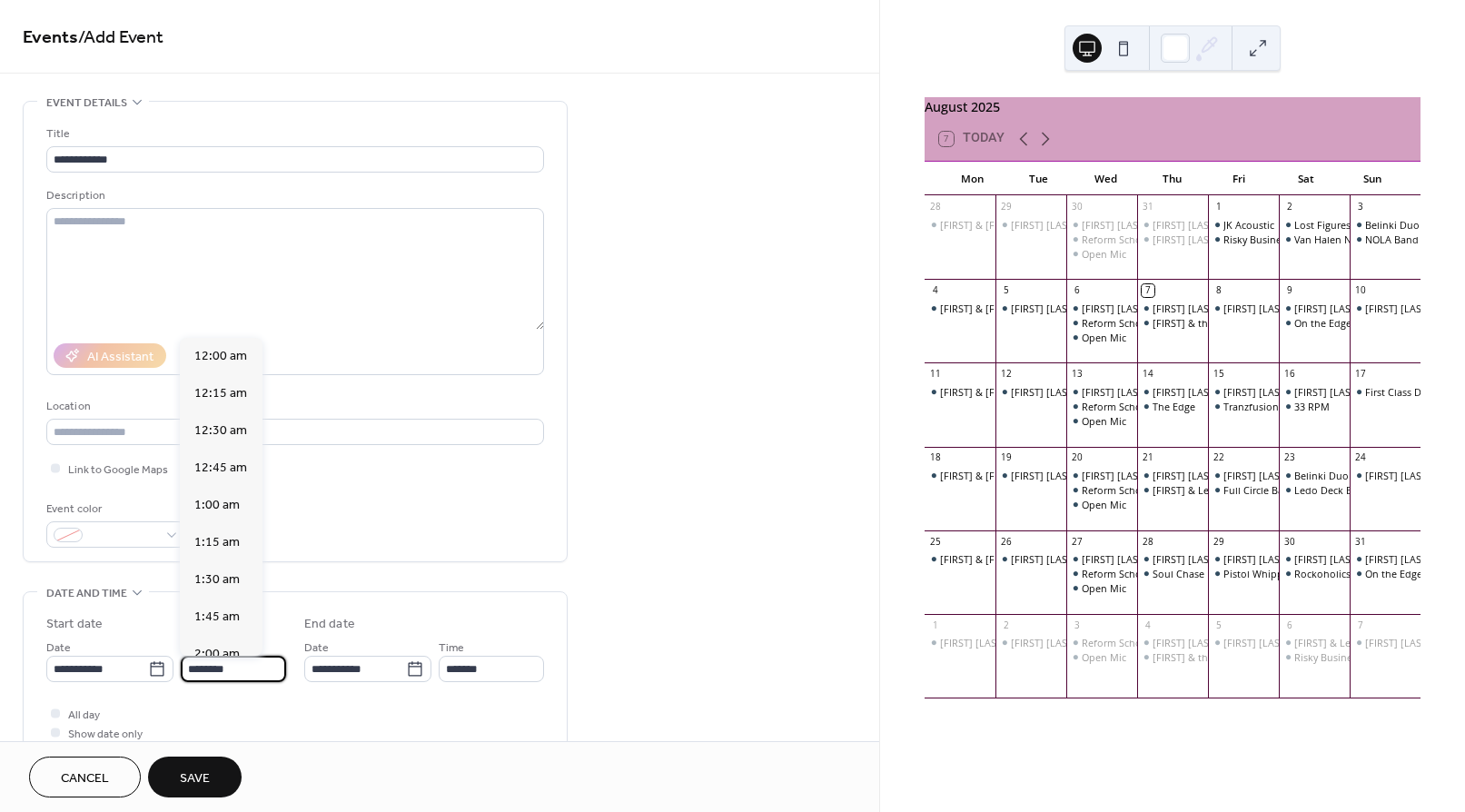 click on "********" at bounding box center (233, 668) 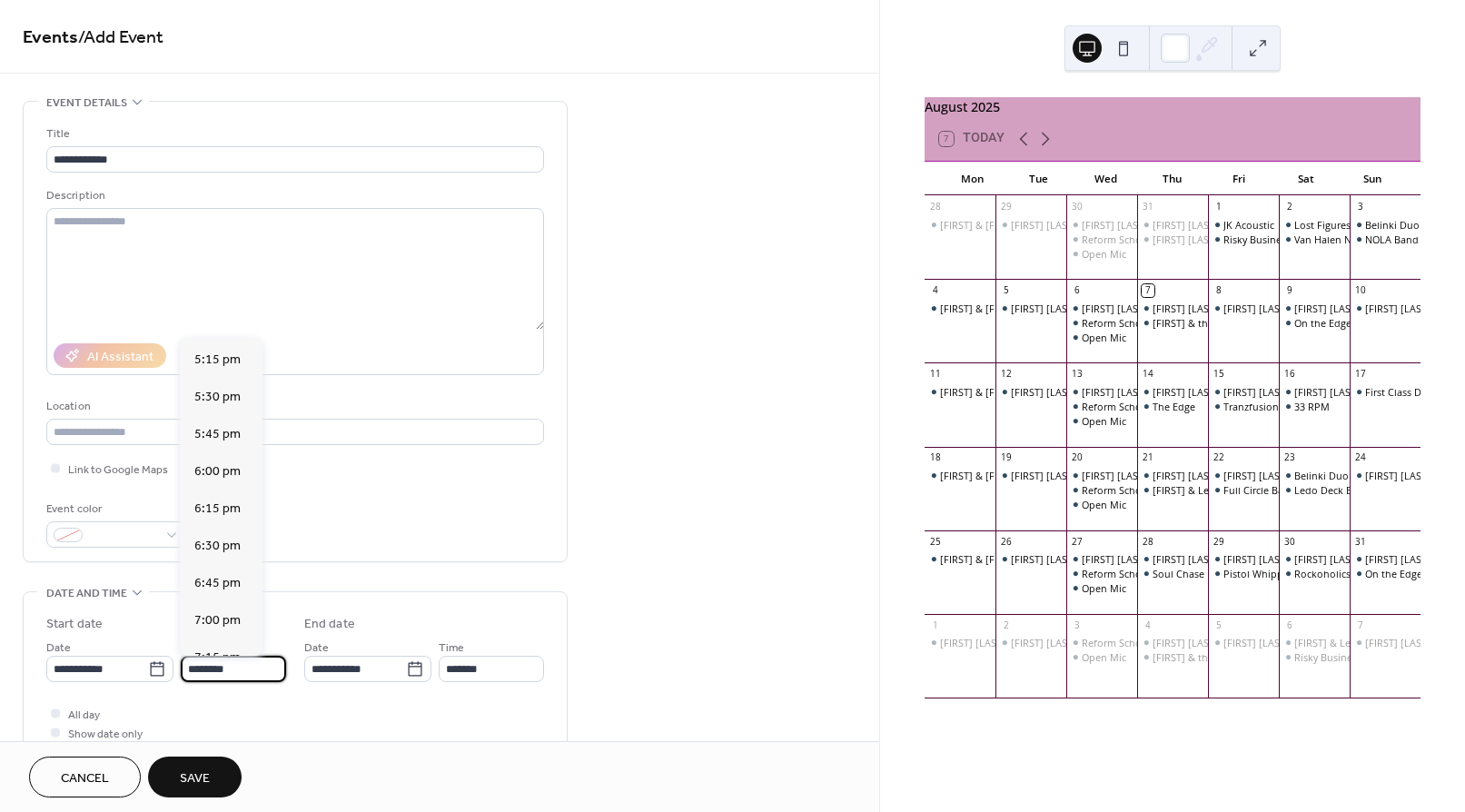 scroll, scrollTop: 2568, scrollLeft: 0, axis: vertical 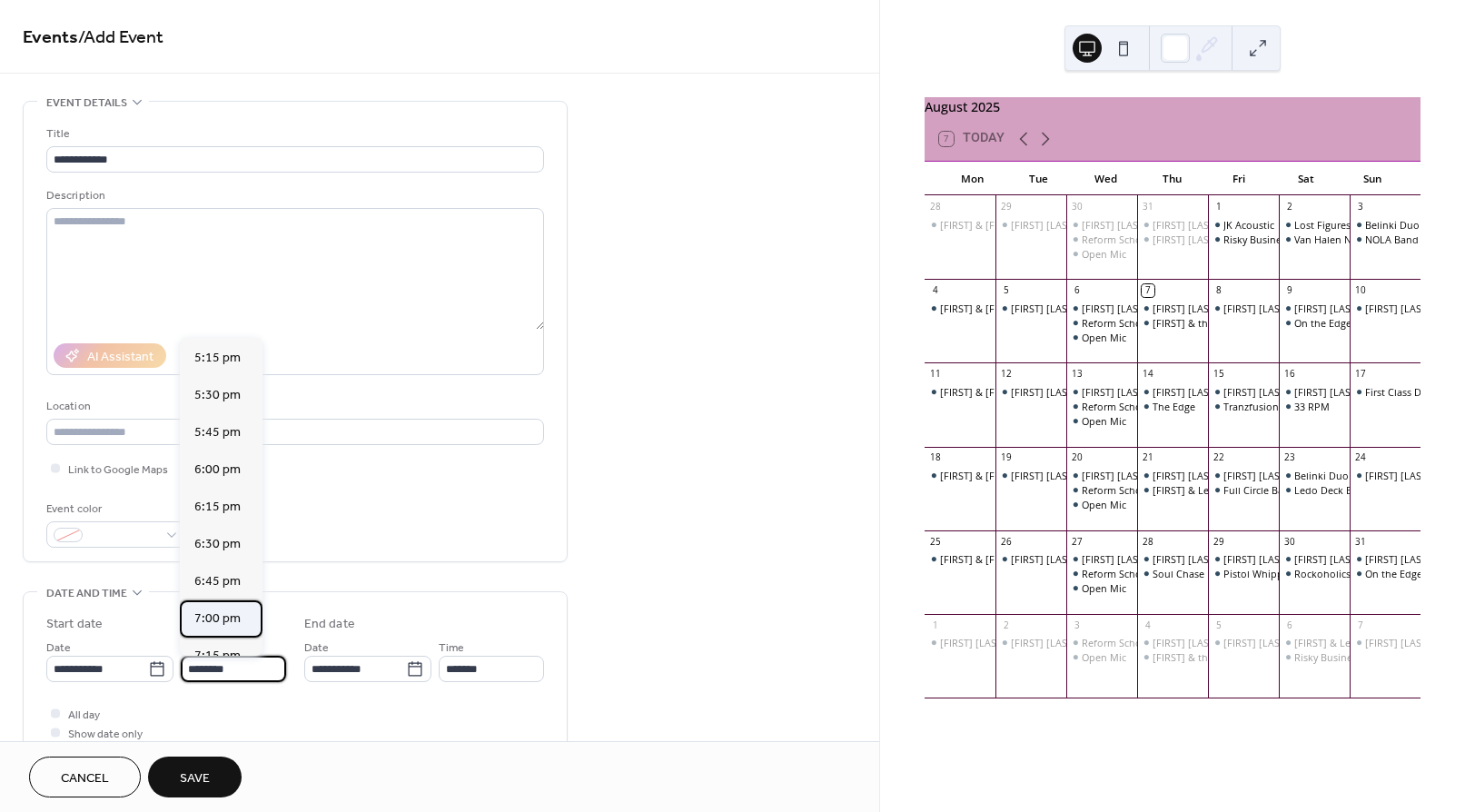 click on "7:00 pm" at bounding box center [217, 619] 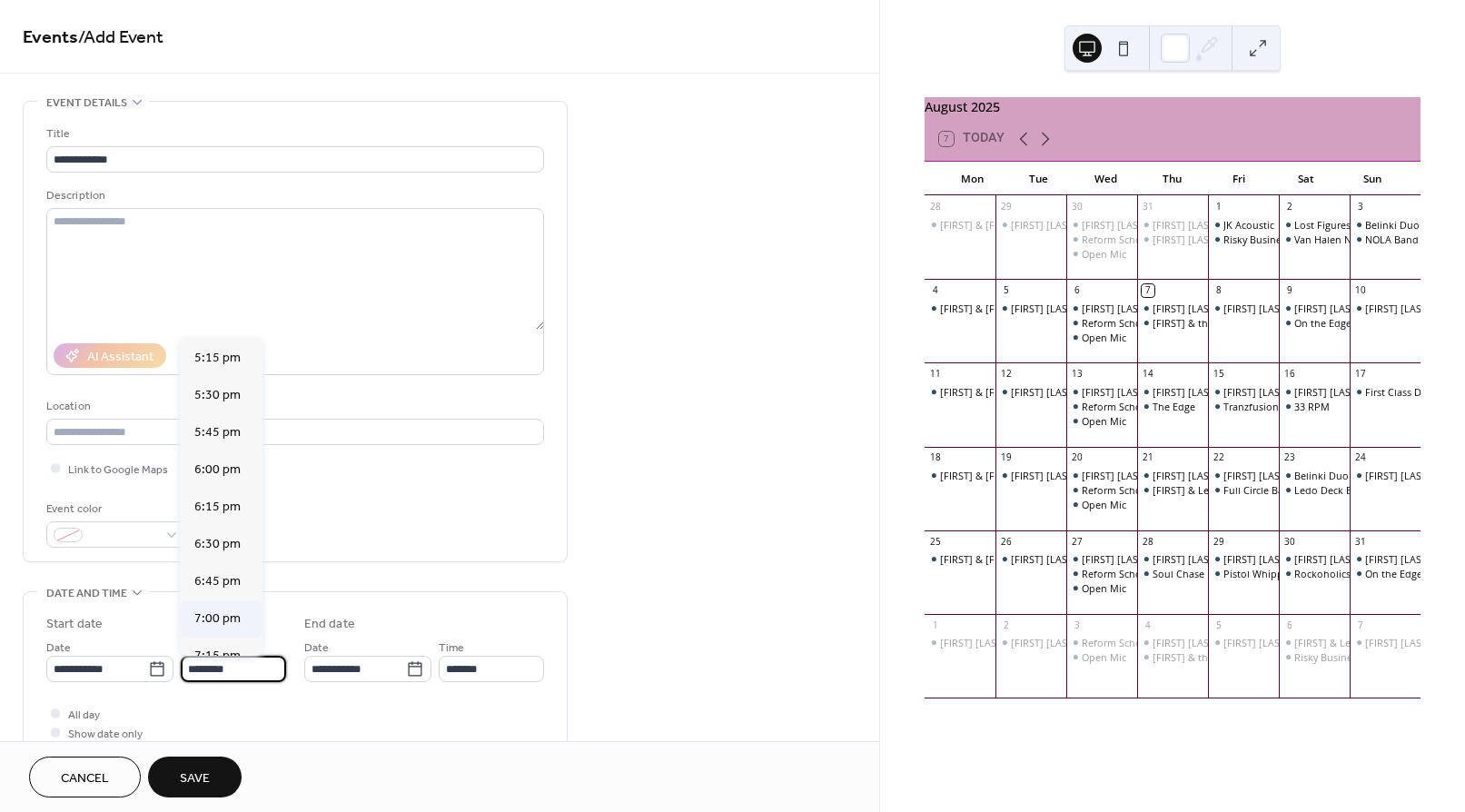 type on "*******" 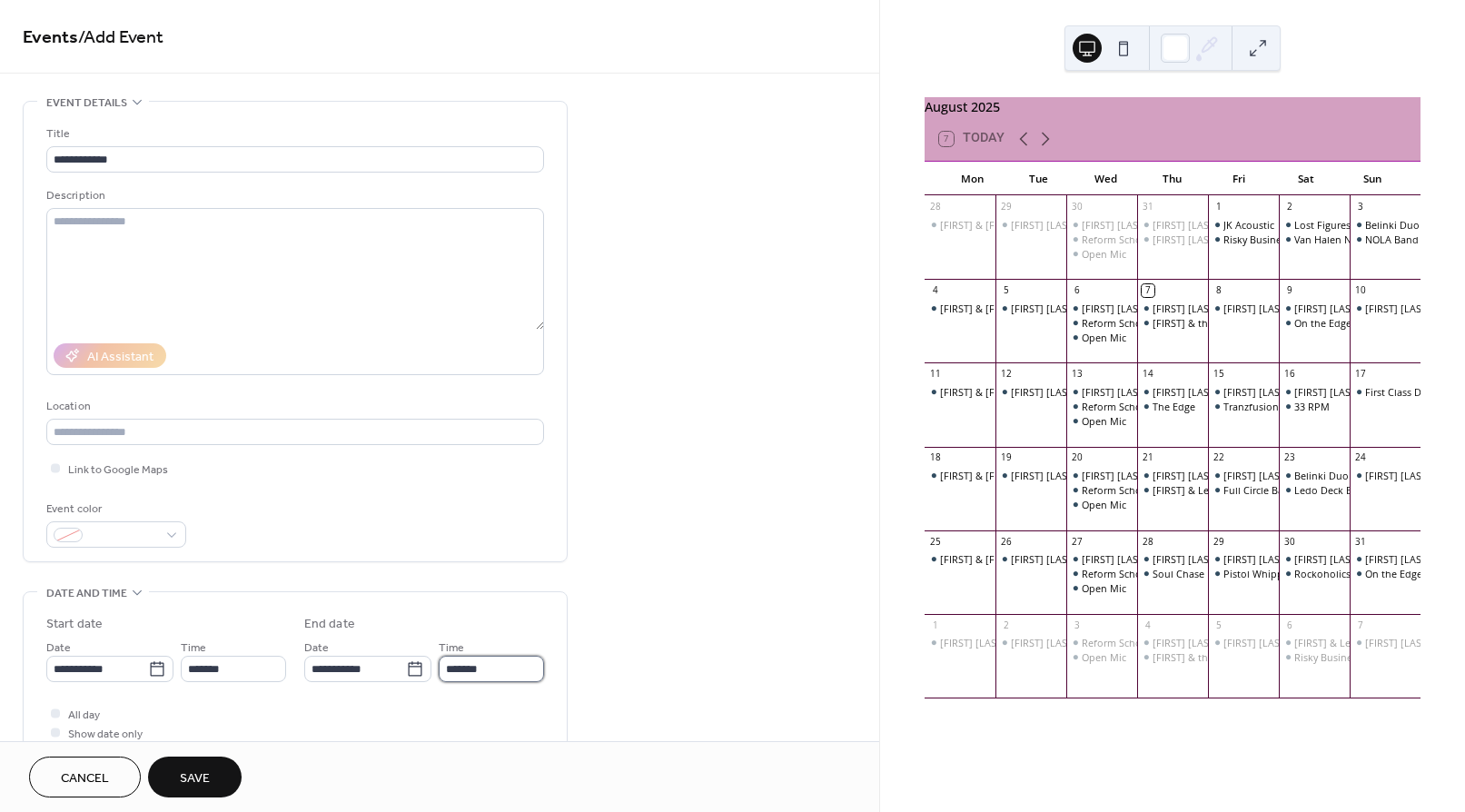 click on "*******" at bounding box center (491, 668) 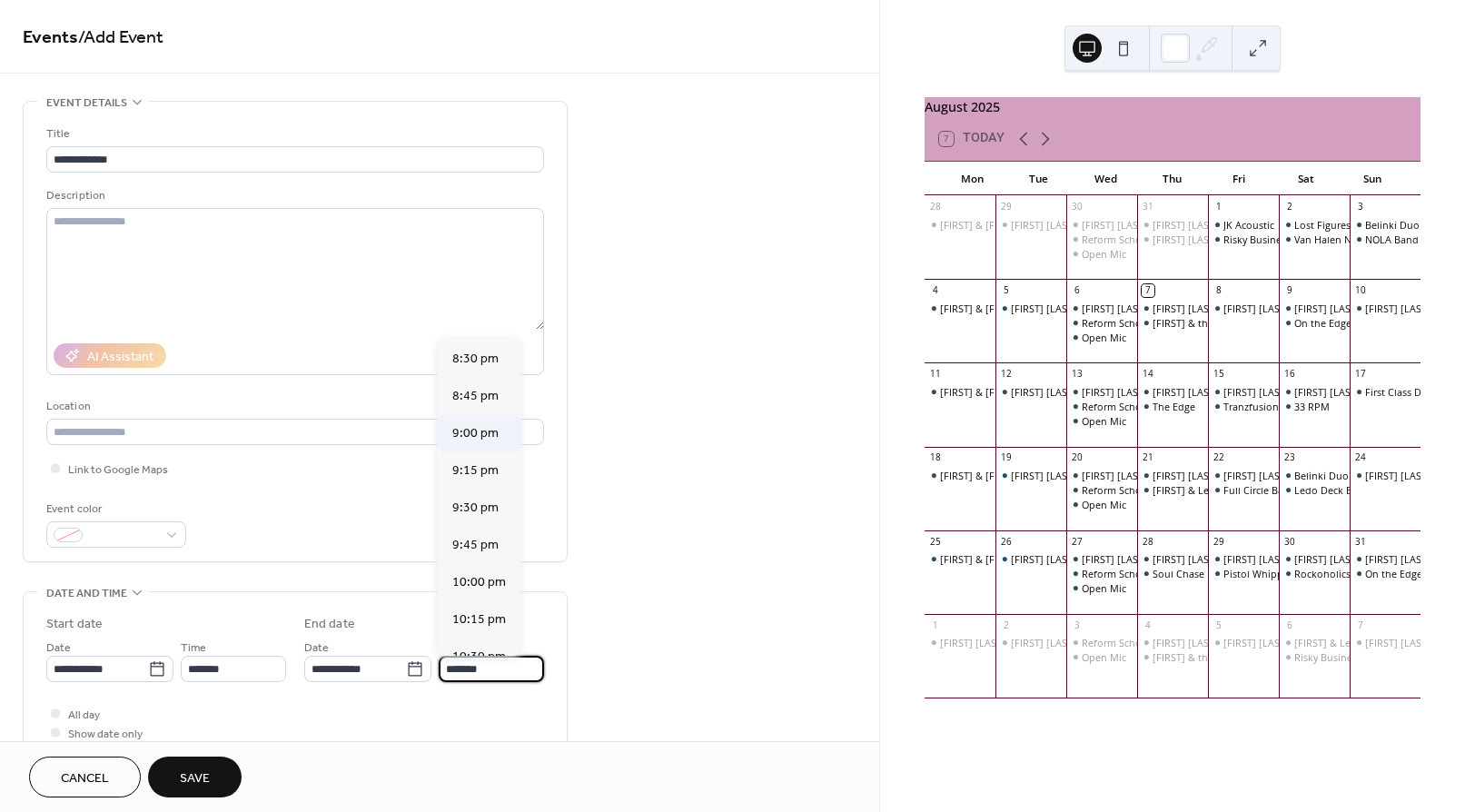 scroll, scrollTop: 191, scrollLeft: 0, axis: vertical 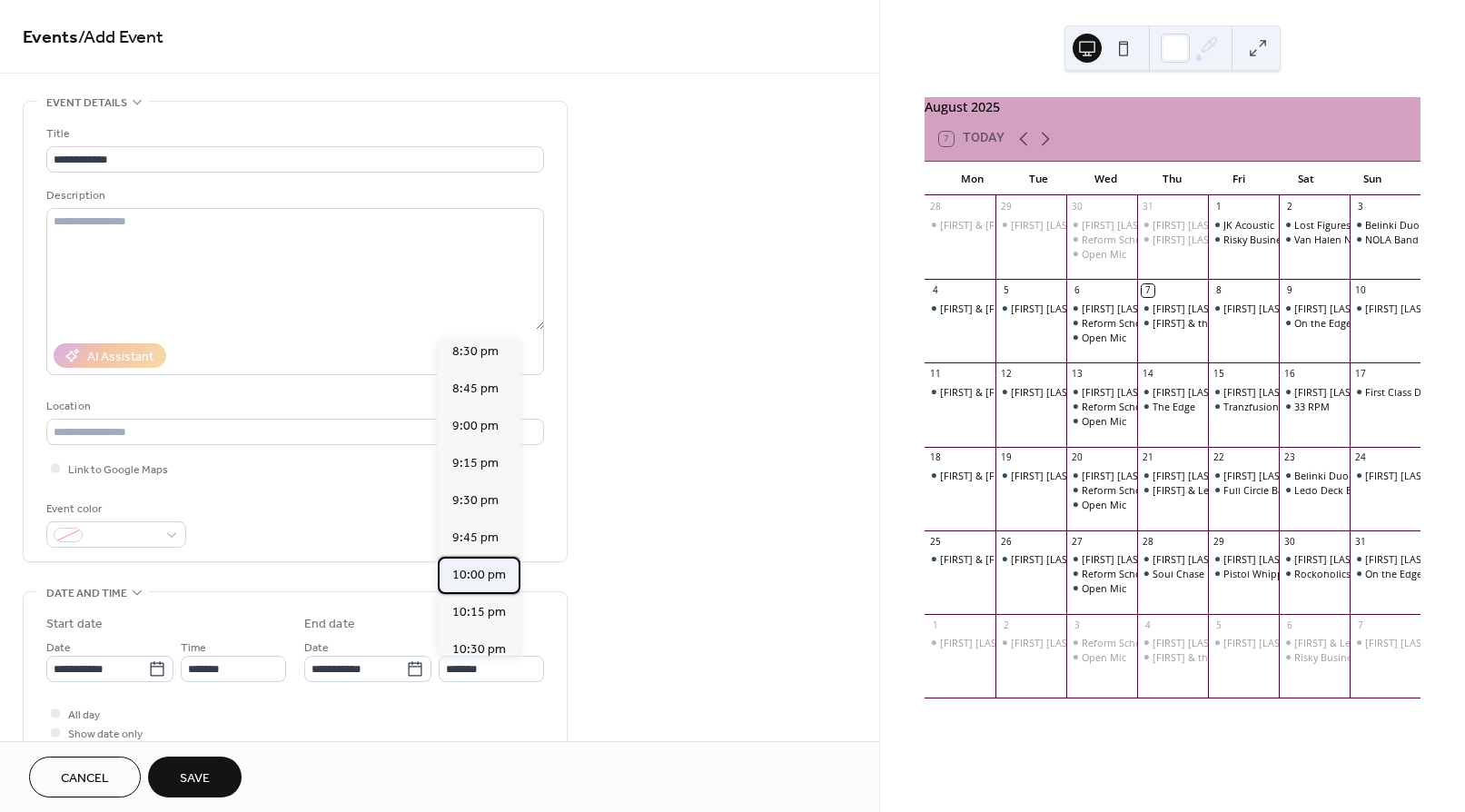click on "10:00 pm" at bounding box center (479, 575) 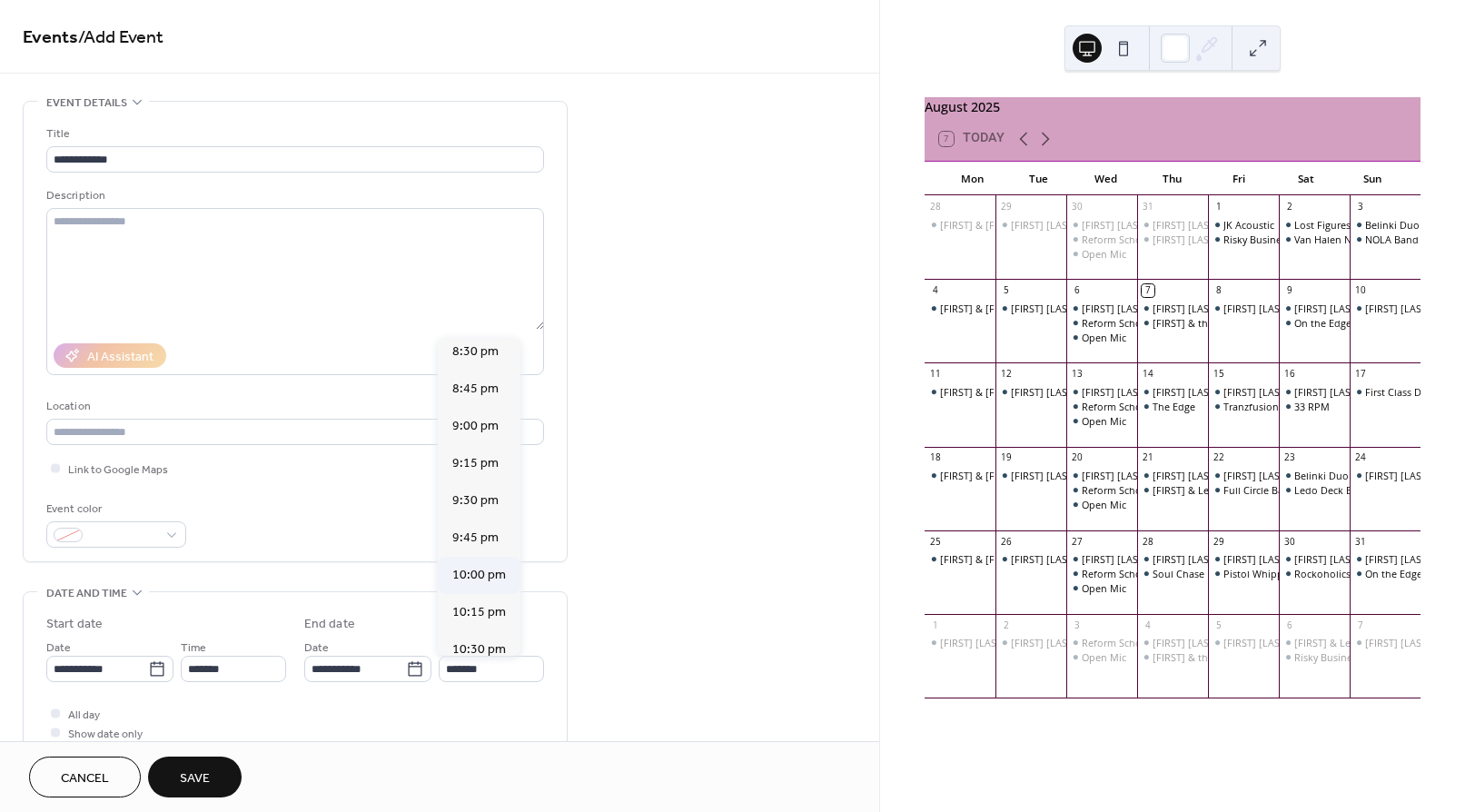 type on "********" 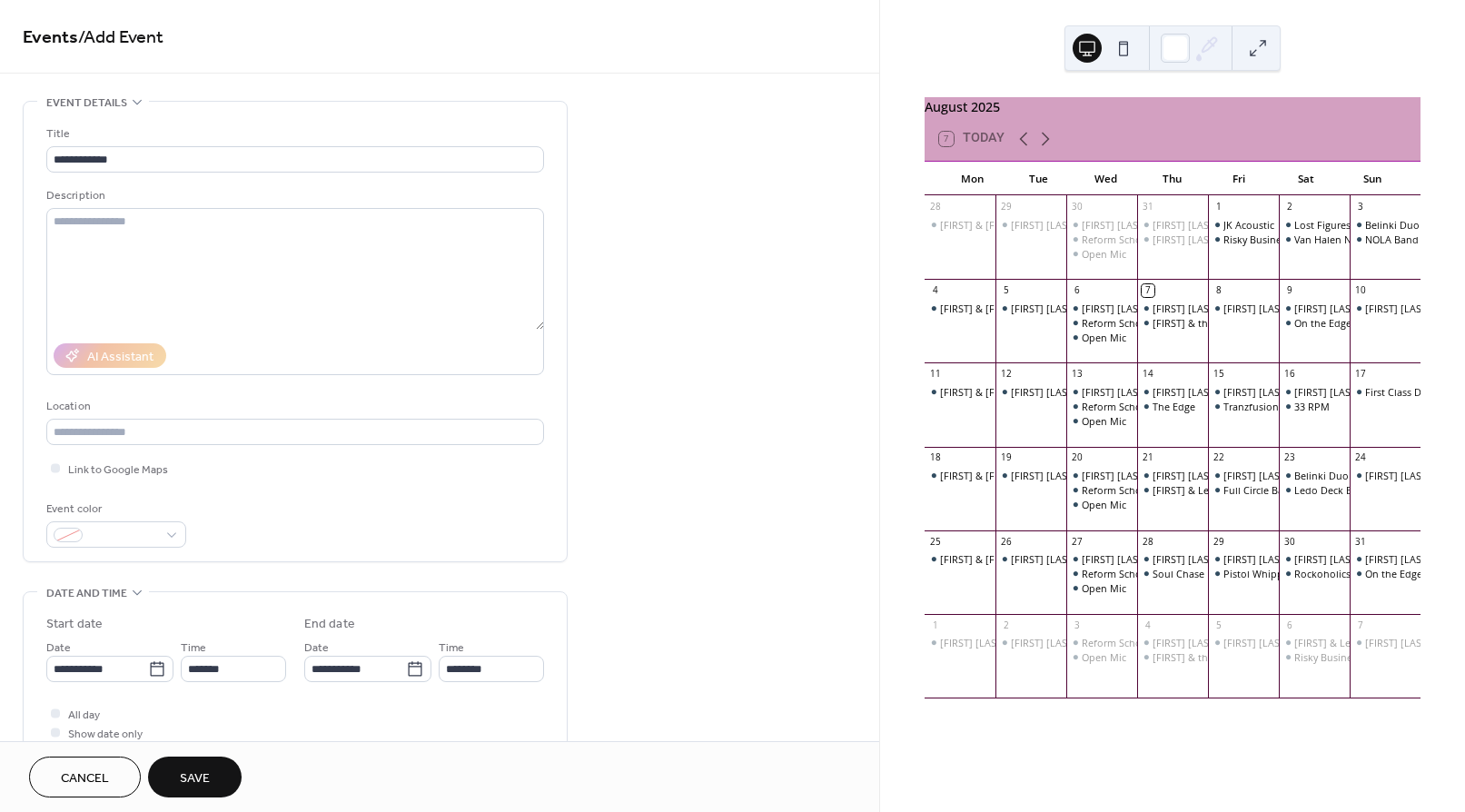 click on "Save" at bounding box center [194, 778] 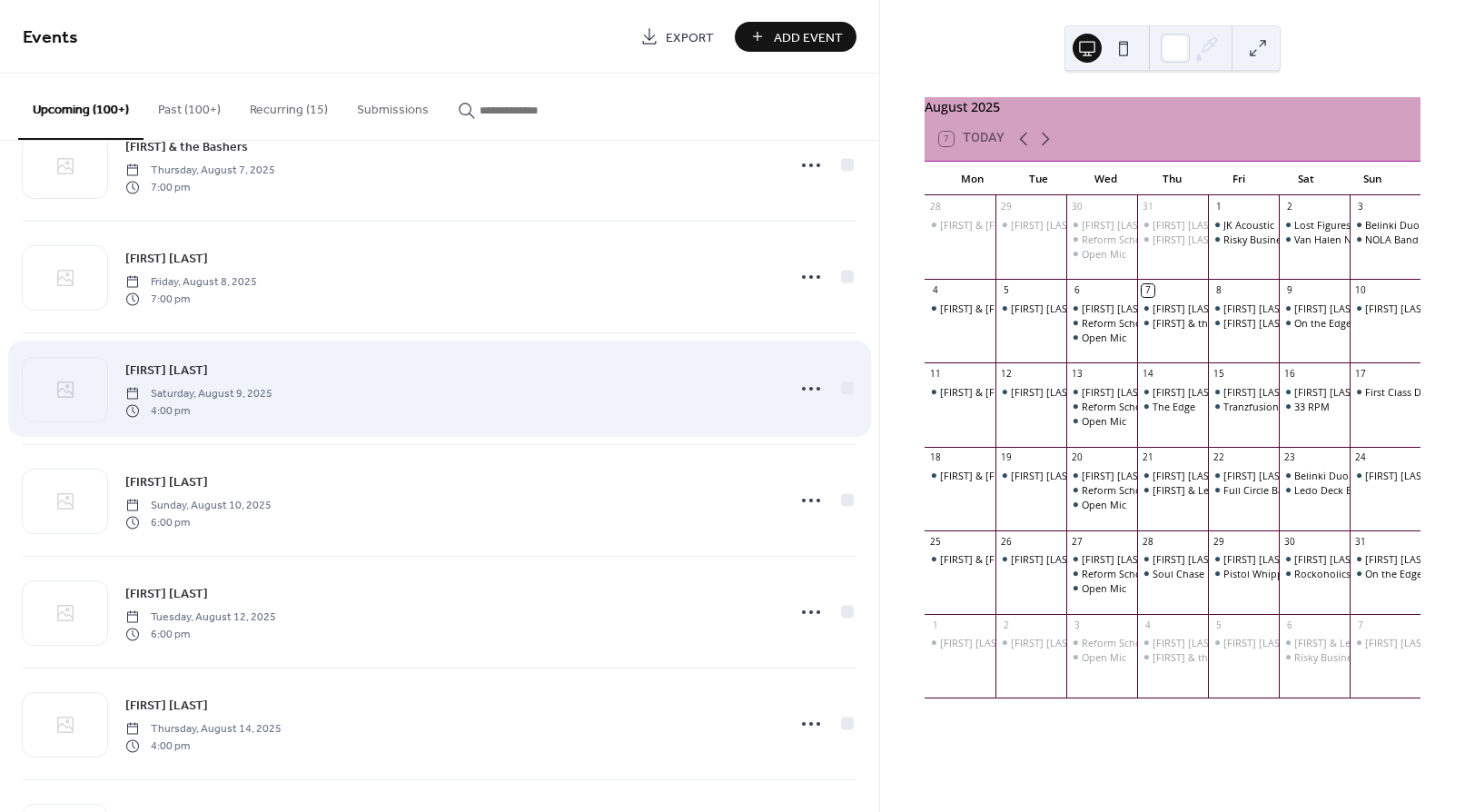 scroll, scrollTop: 143, scrollLeft: 0, axis: vertical 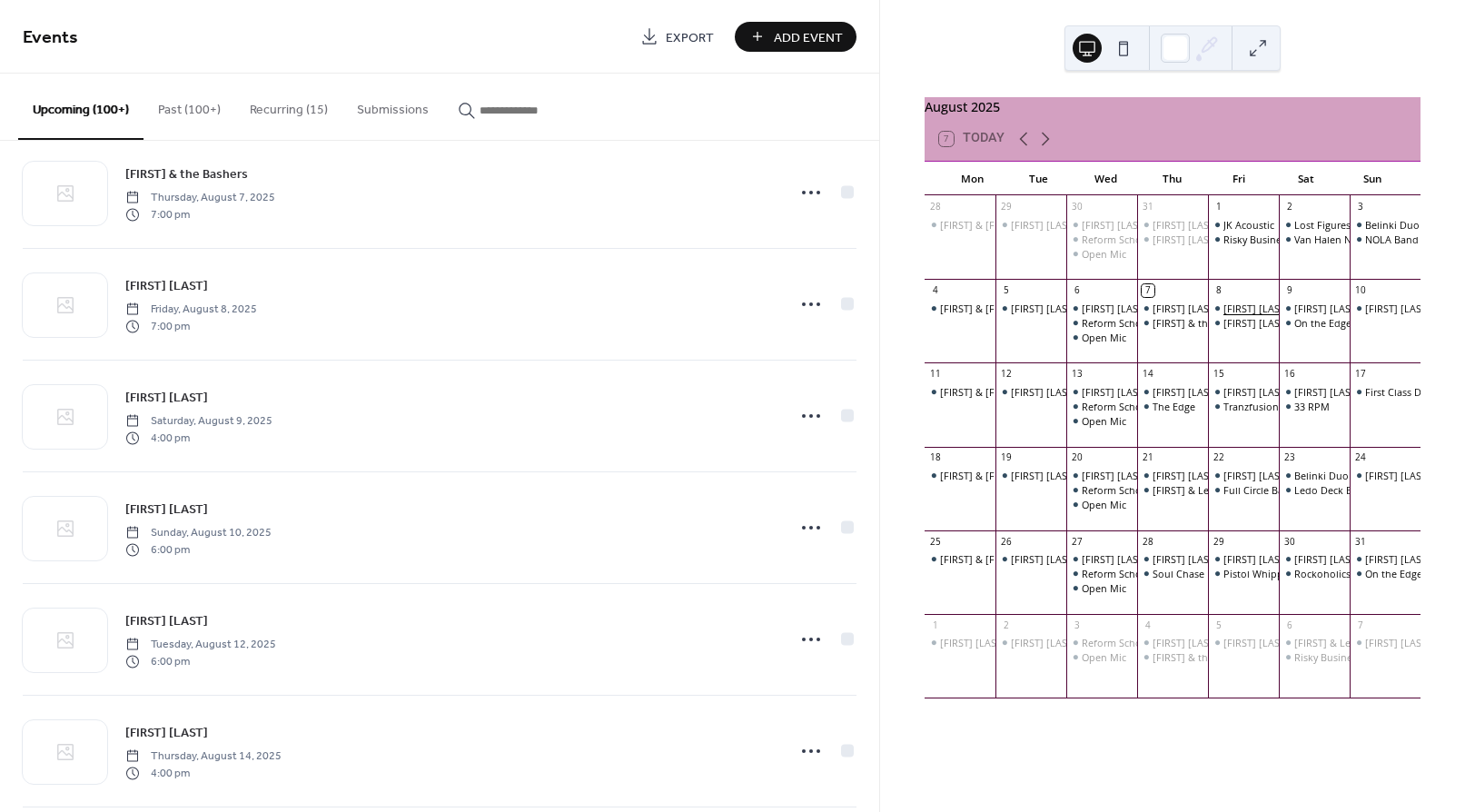 click on "[FIRST] [LAST]" at bounding box center [1256, 308] 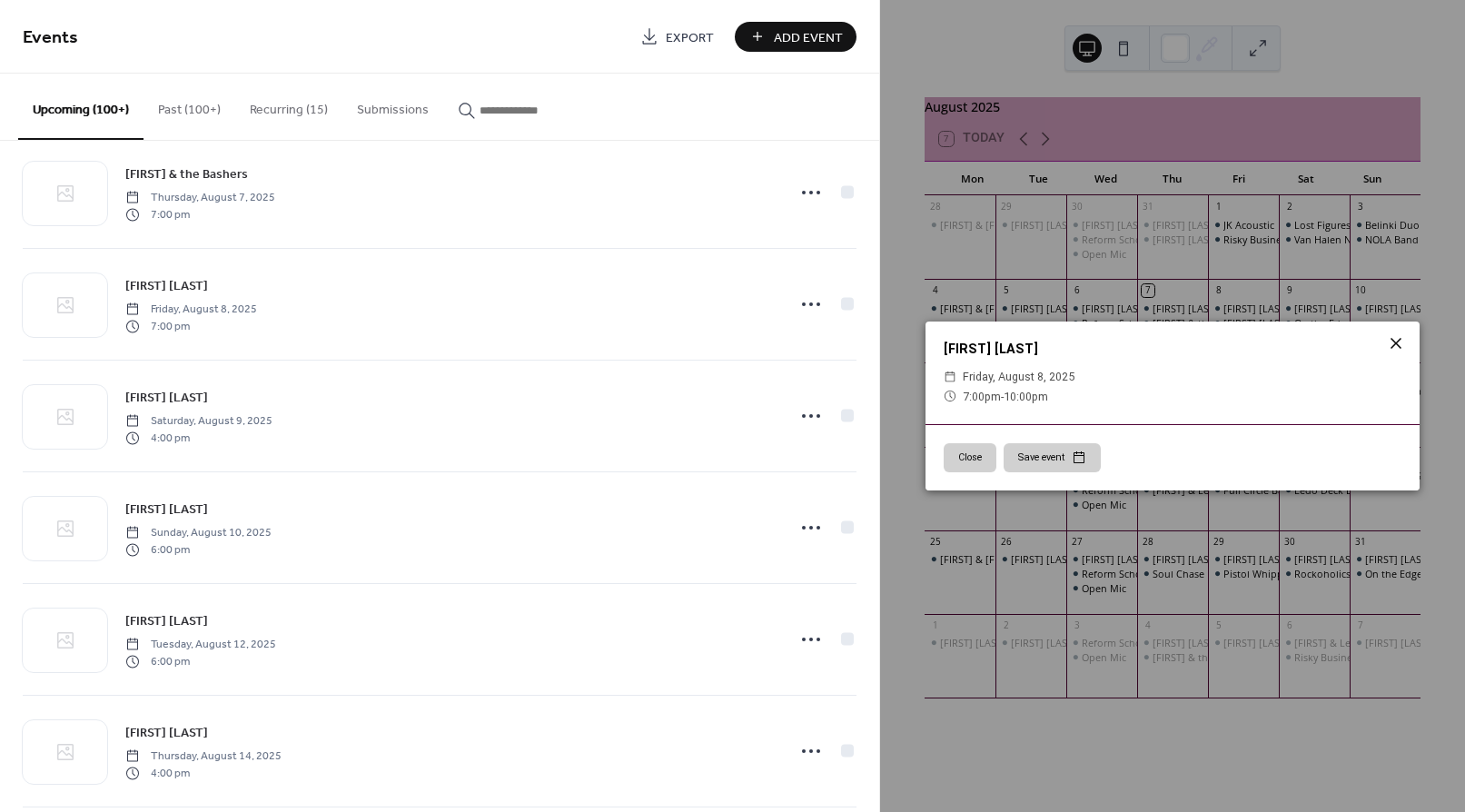 click 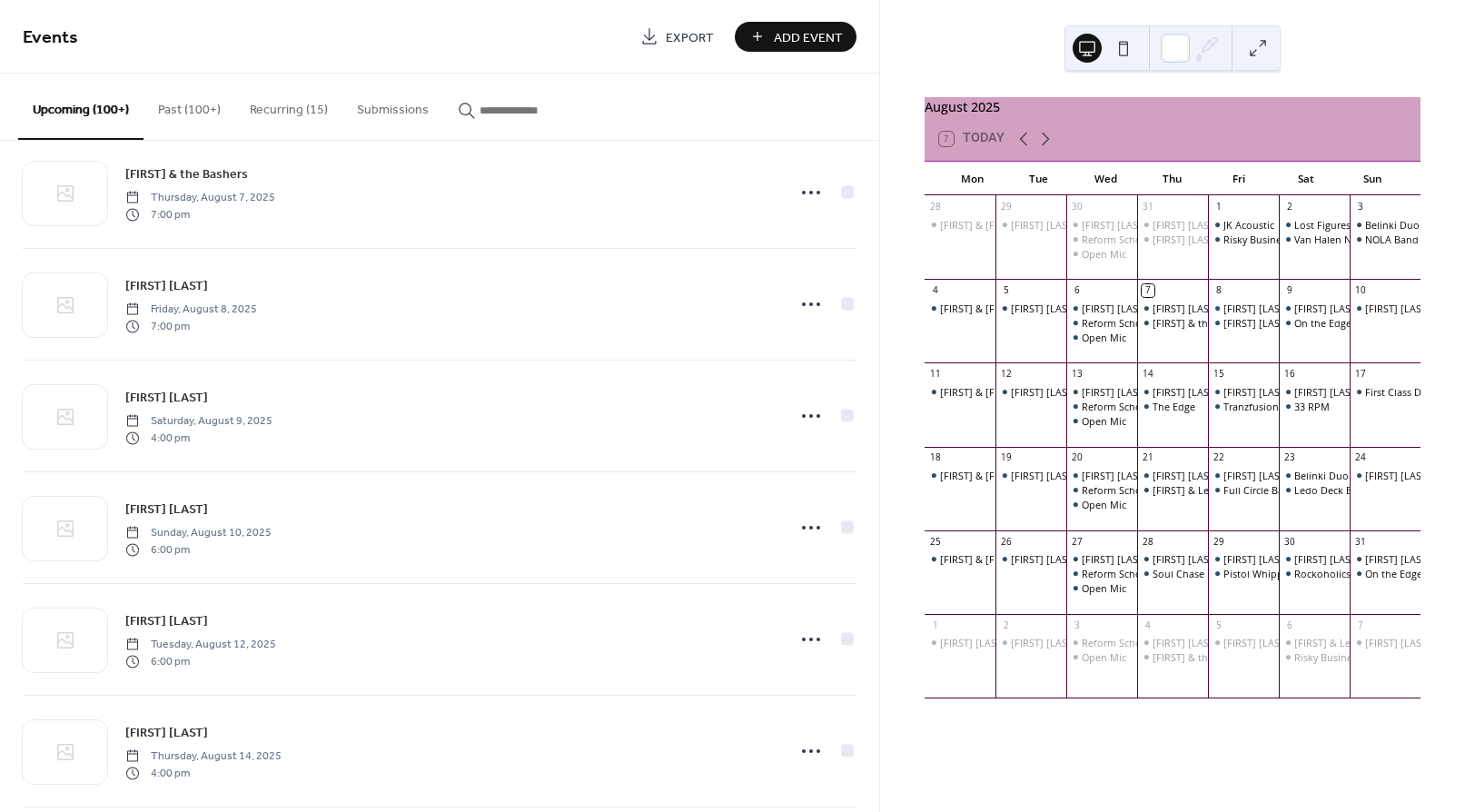 click on "Recurring (15)" at bounding box center (289, 105) 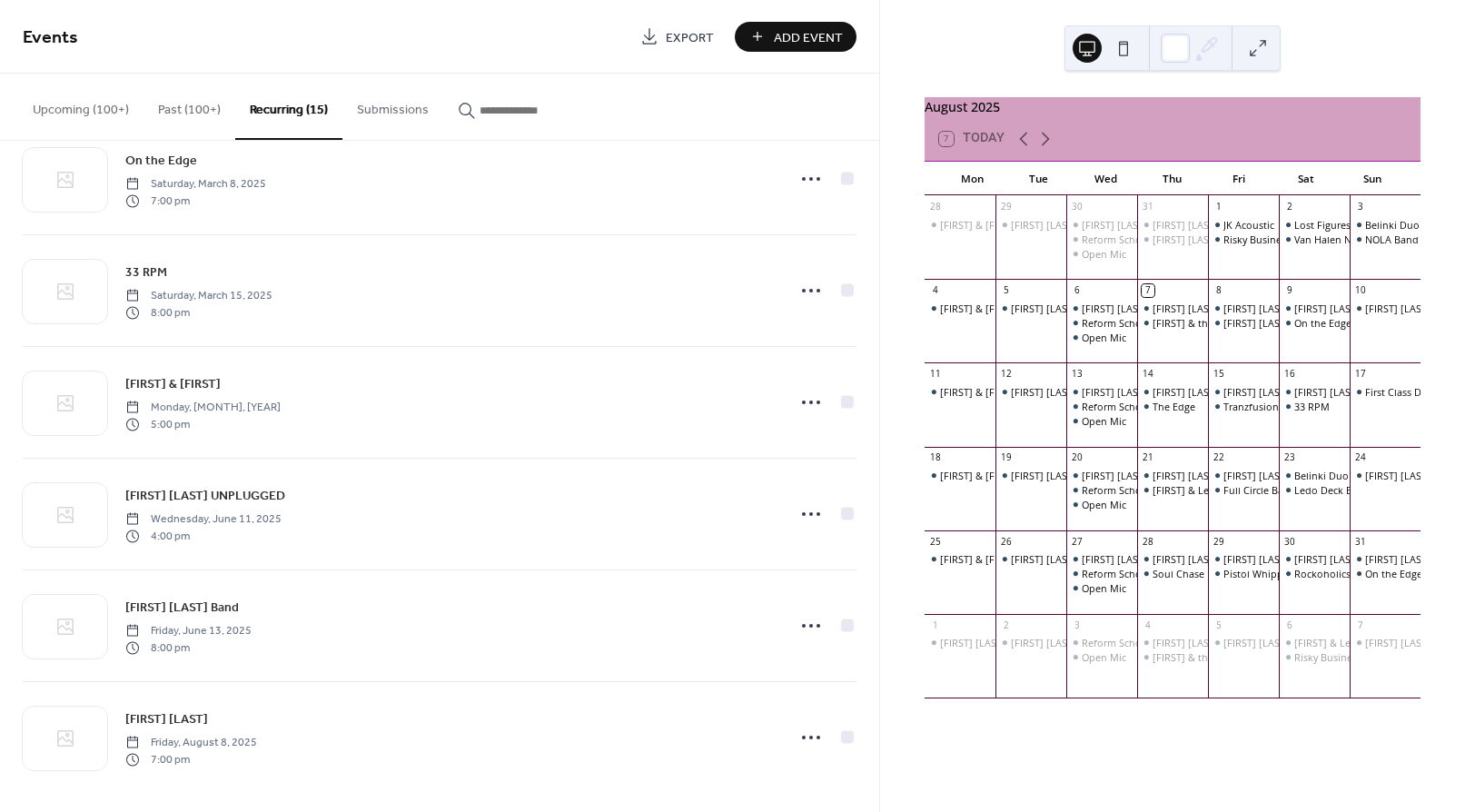 scroll, scrollTop: 1058, scrollLeft: 0, axis: vertical 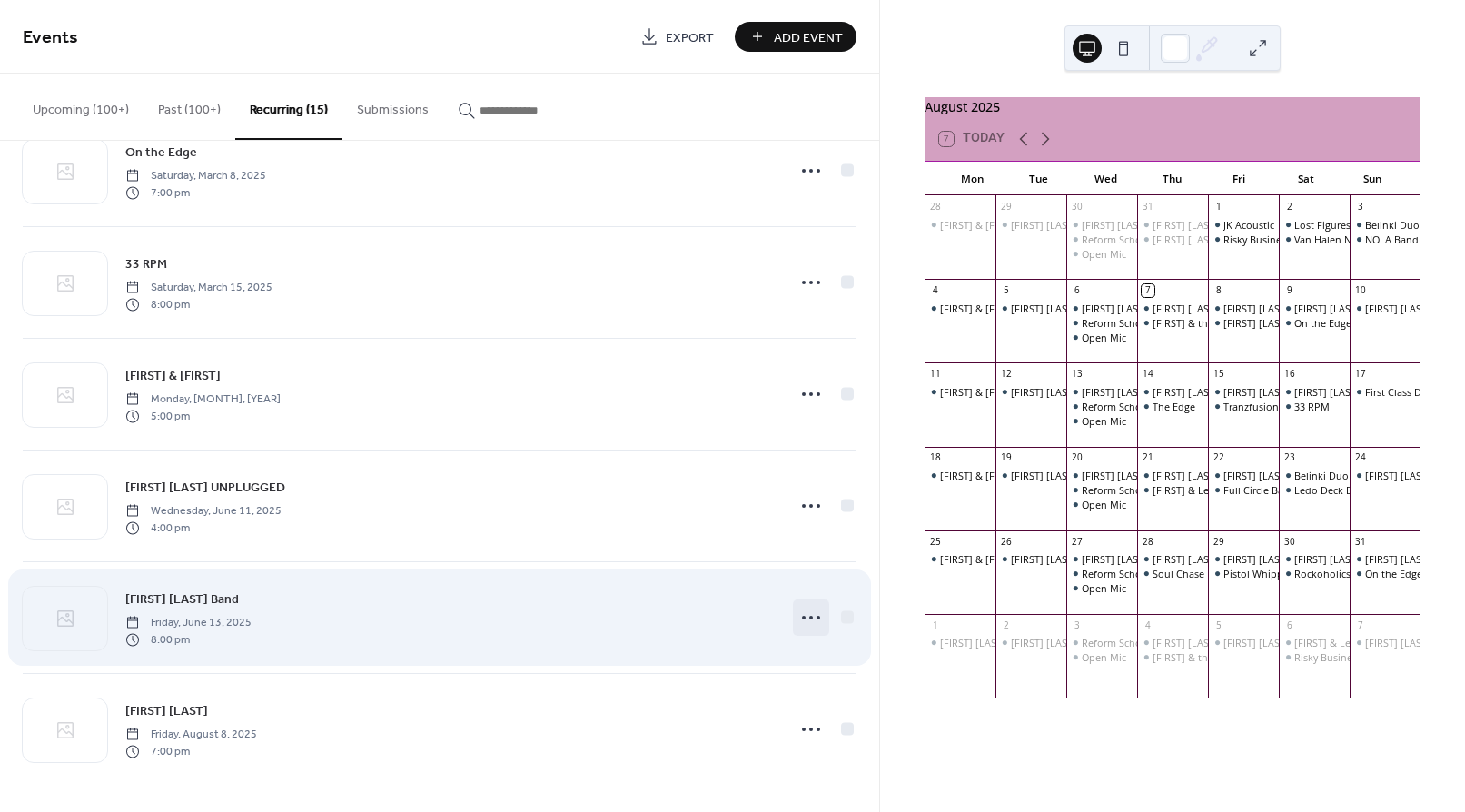 click 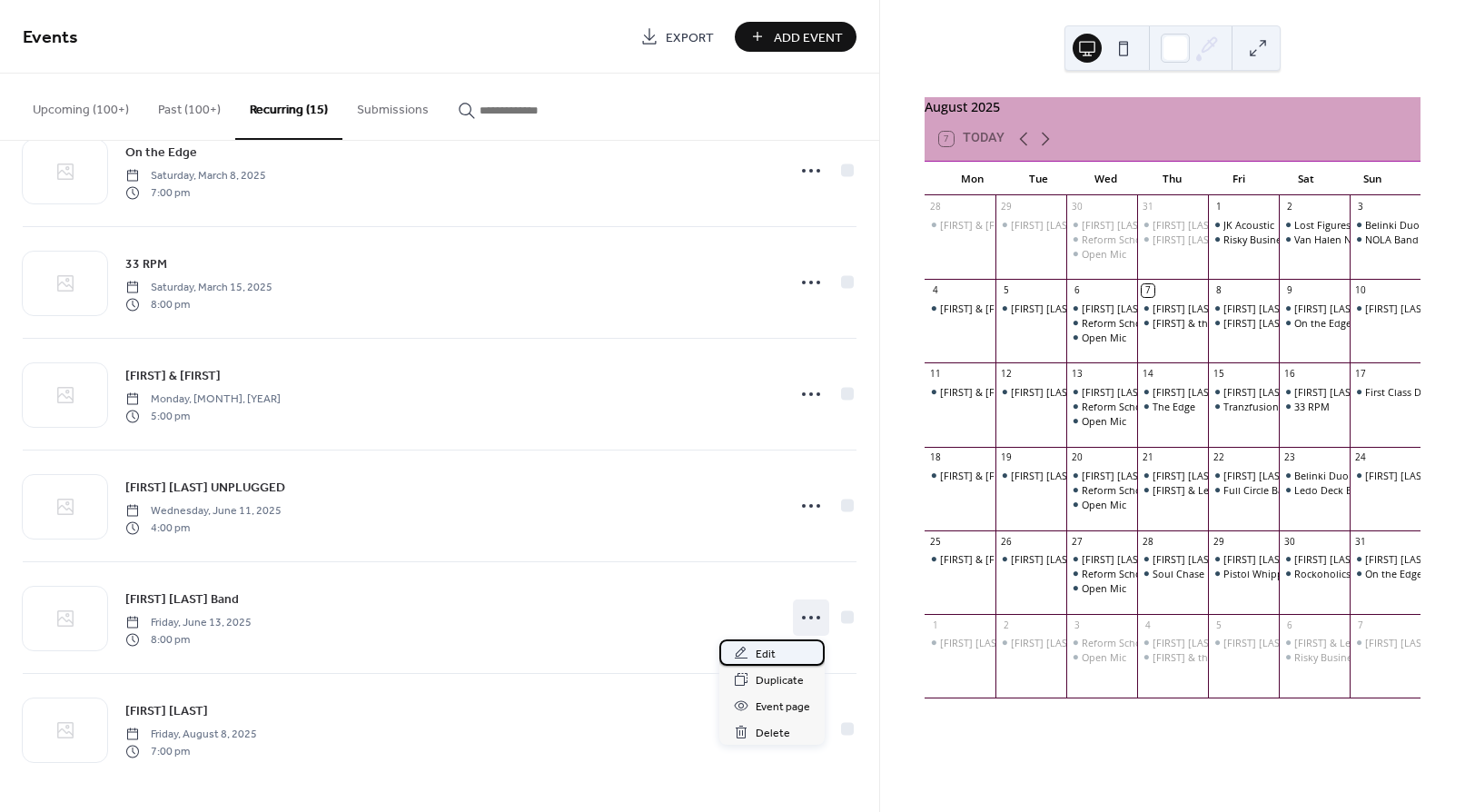 click on "Edit" at bounding box center [766, 654] 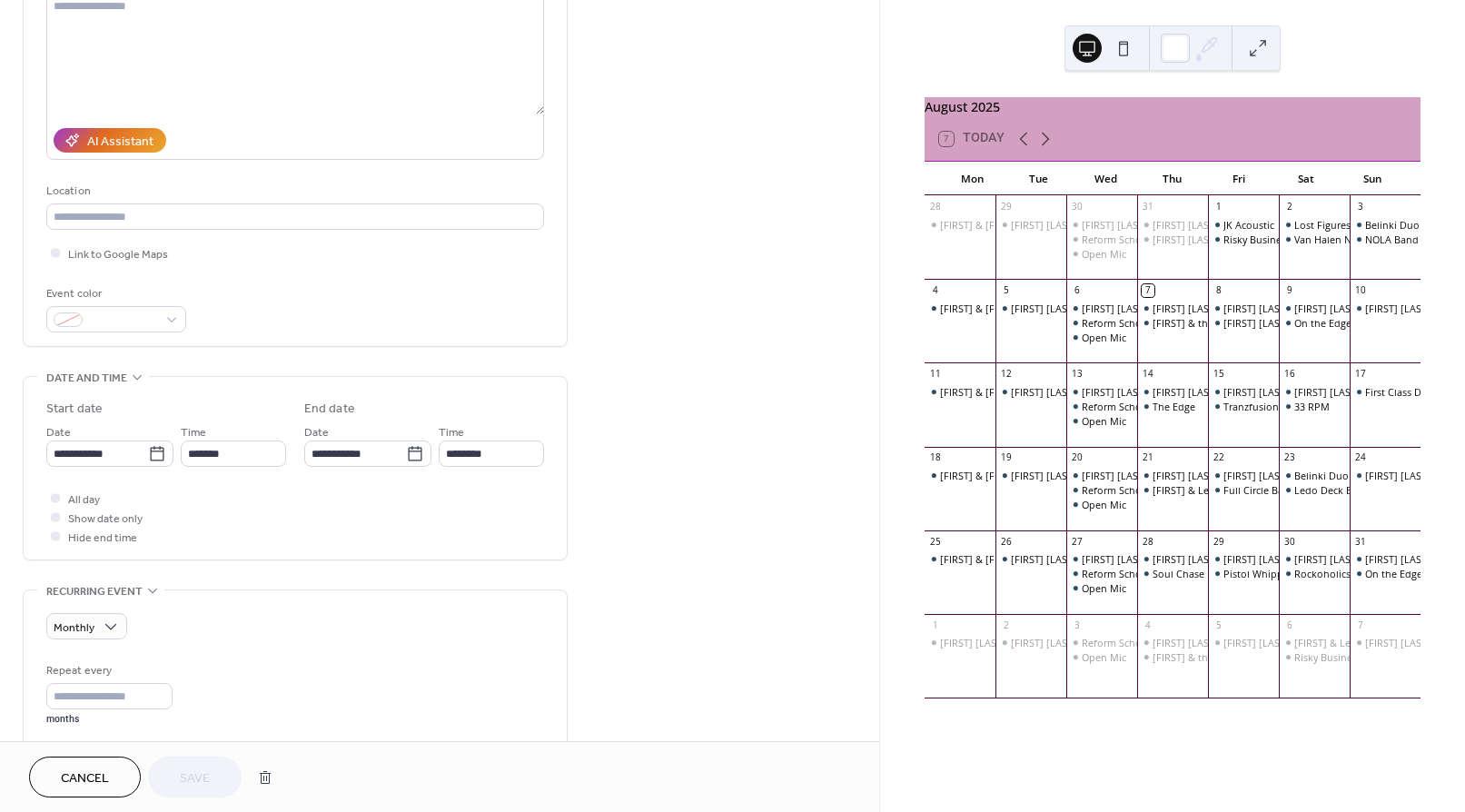 scroll, scrollTop: 216, scrollLeft: 0, axis: vertical 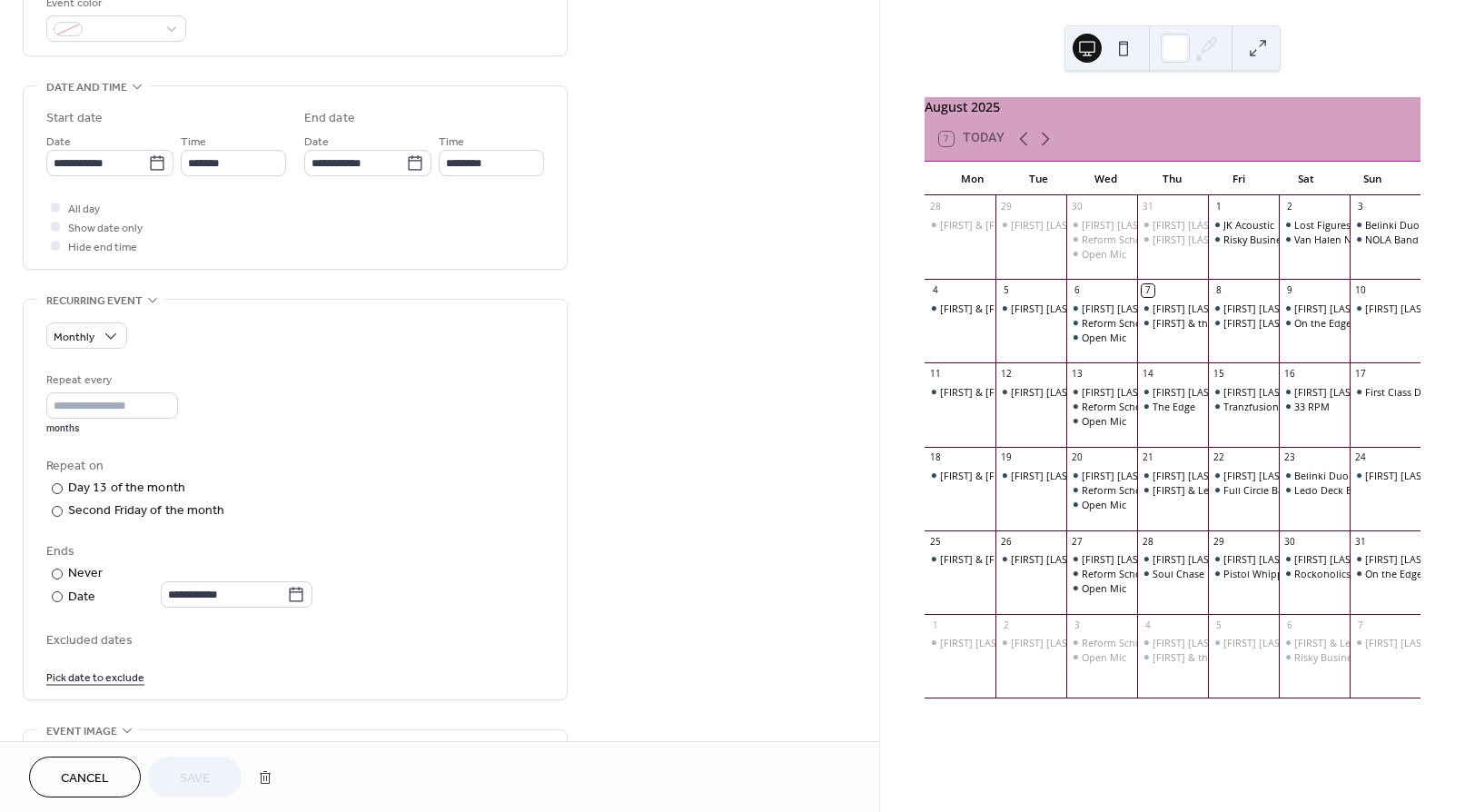 click on "Pick date to exclude" at bounding box center (95, 676) 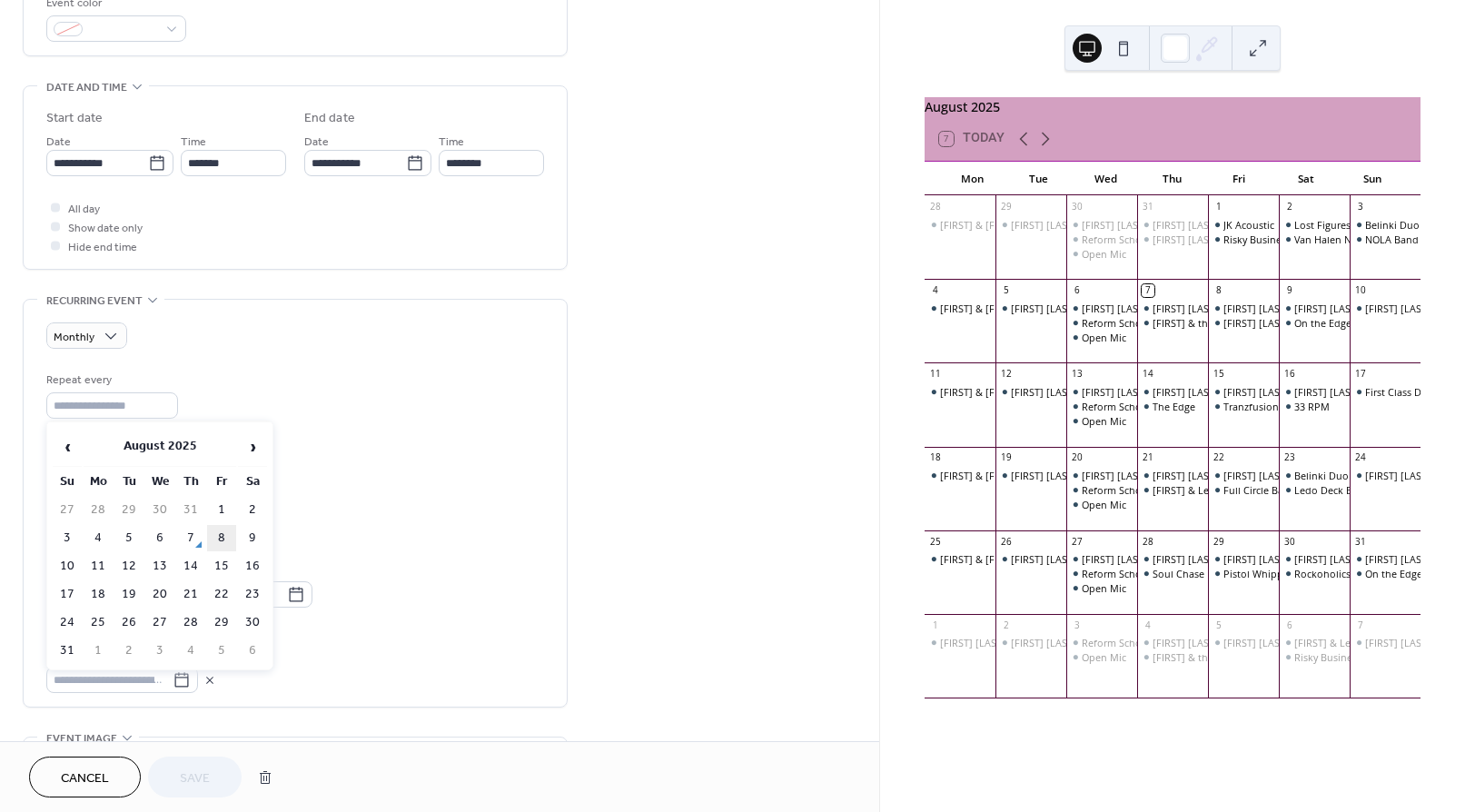 click on "8" at bounding box center (222, 538) 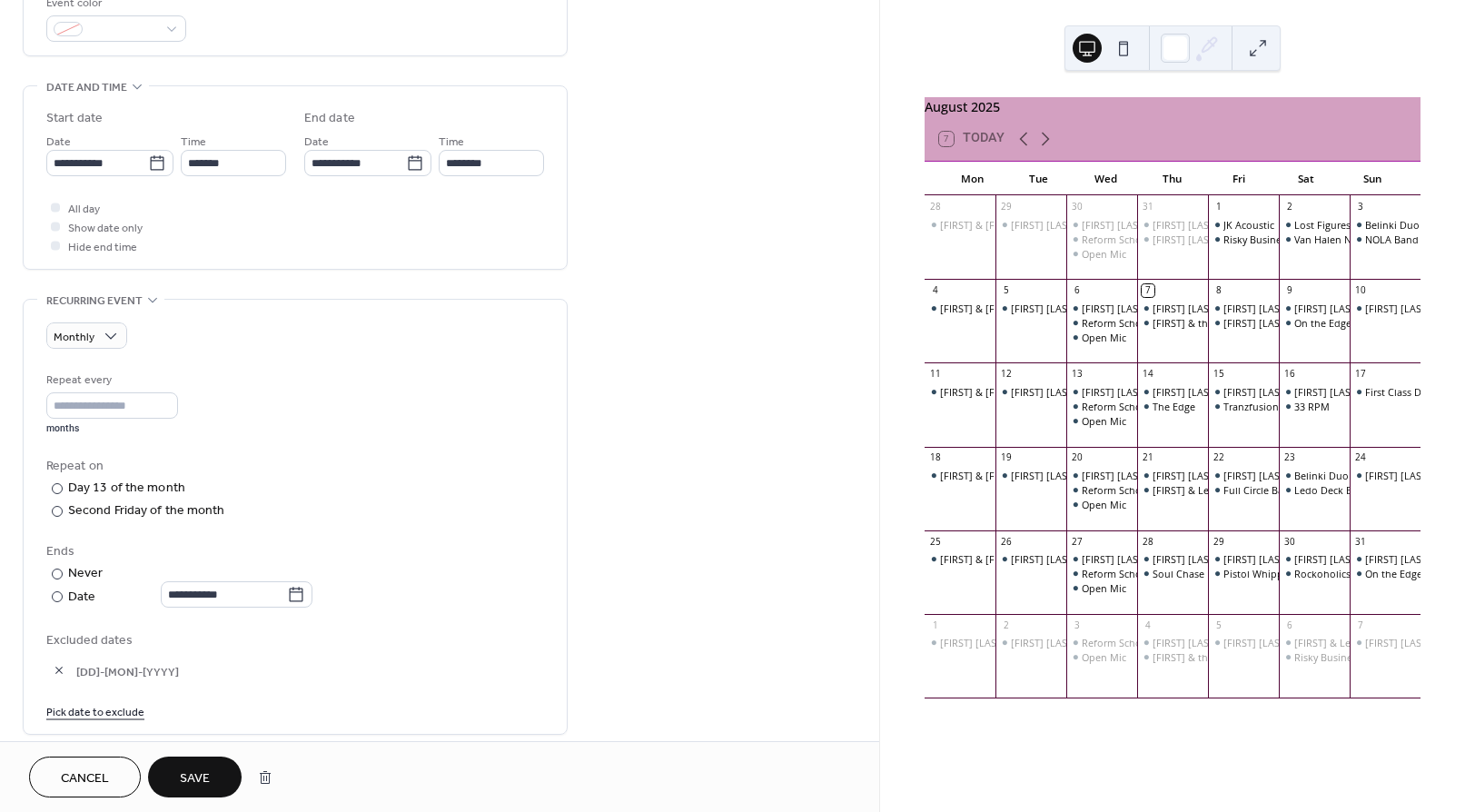 click on "Save" at bounding box center [194, 778] 